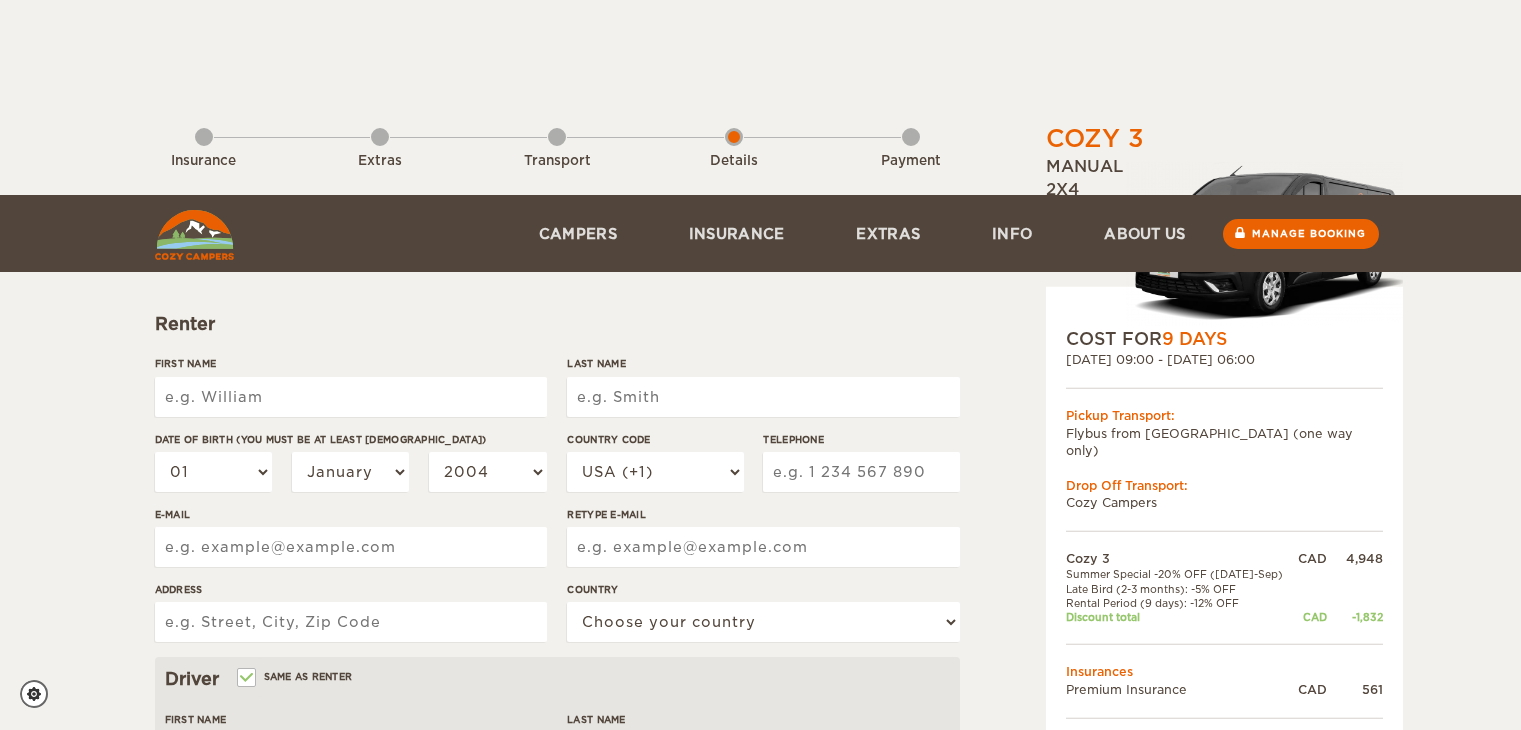 scroll, scrollTop: 252, scrollLeft: 0, axis: vertical 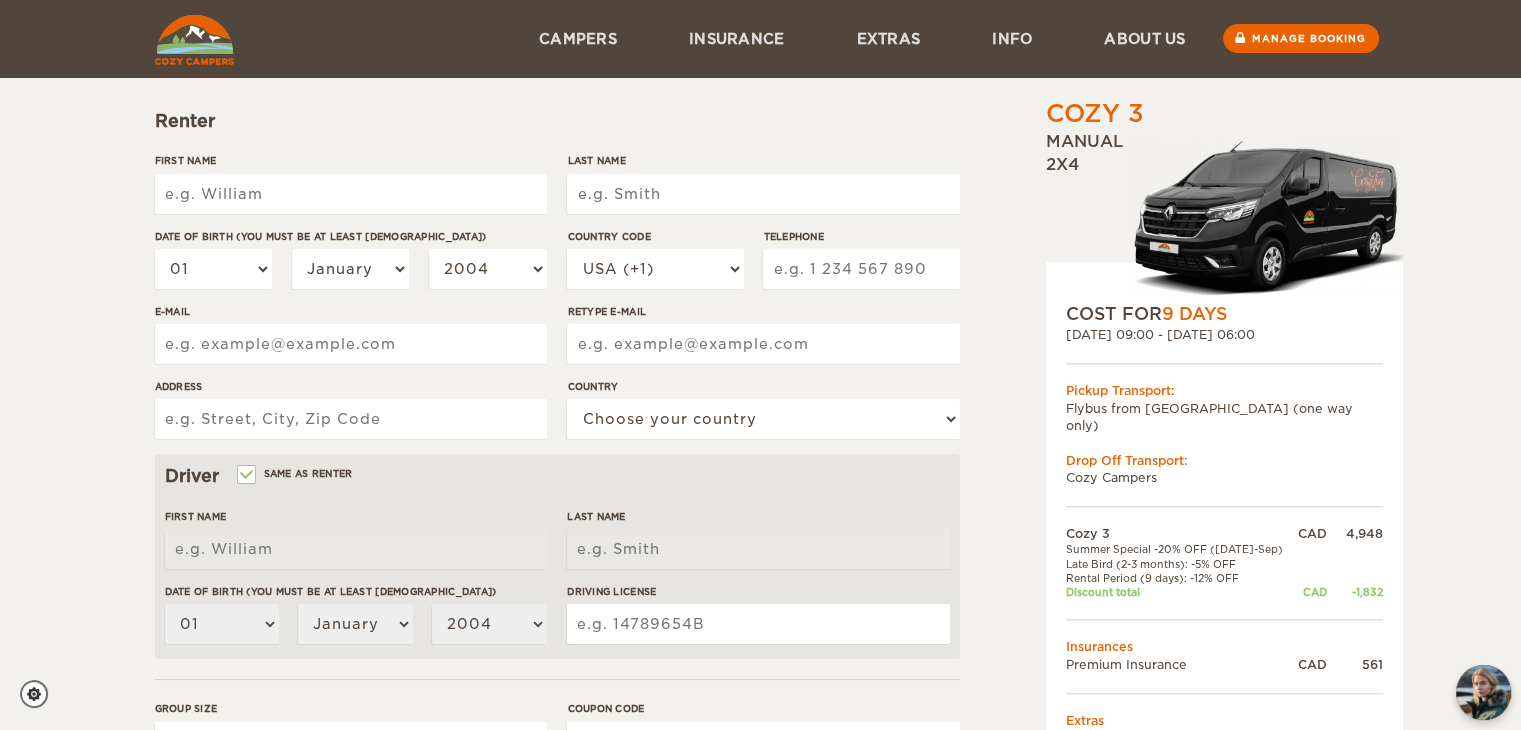 click on "First Name" at bounding box center (351, 190) 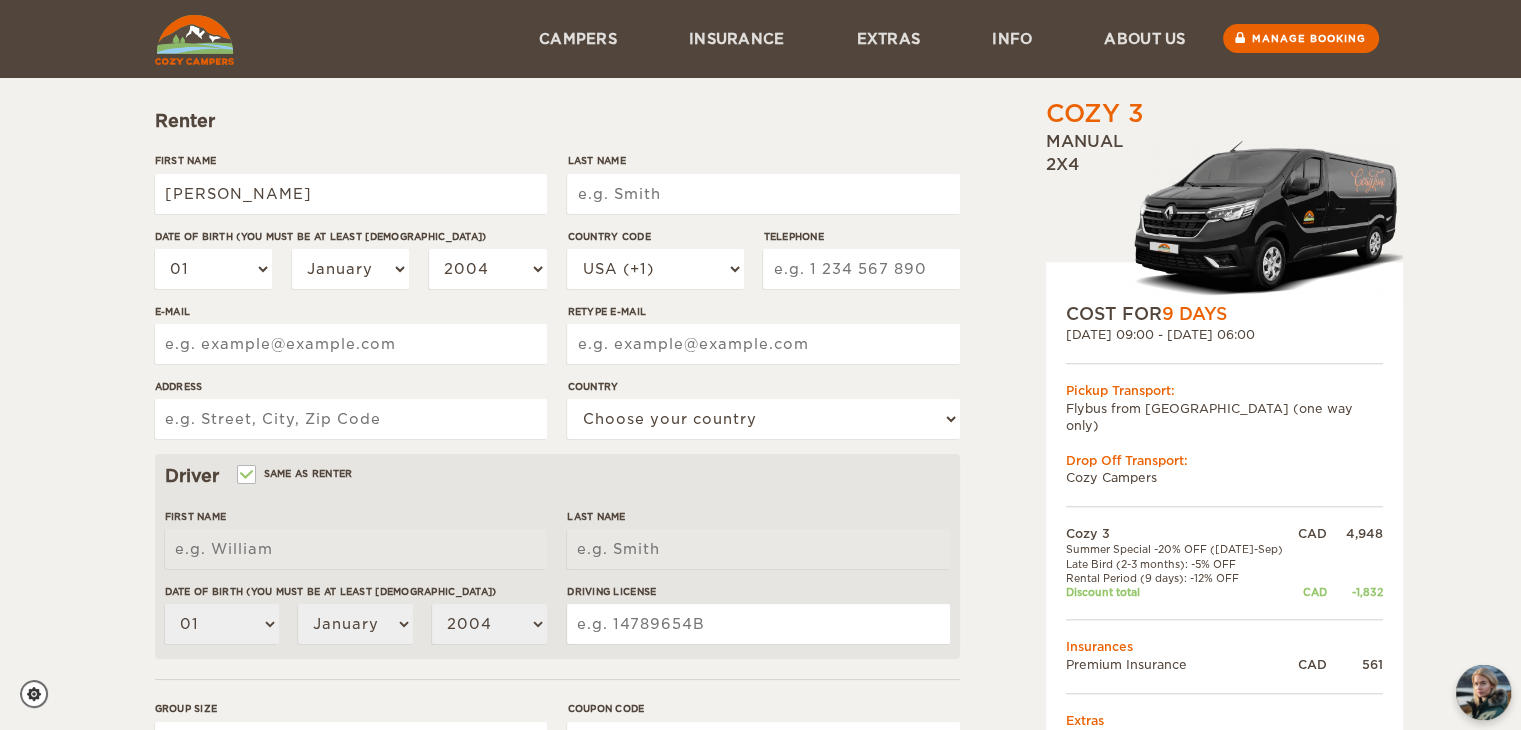 type on "[PERSON_NAME]" 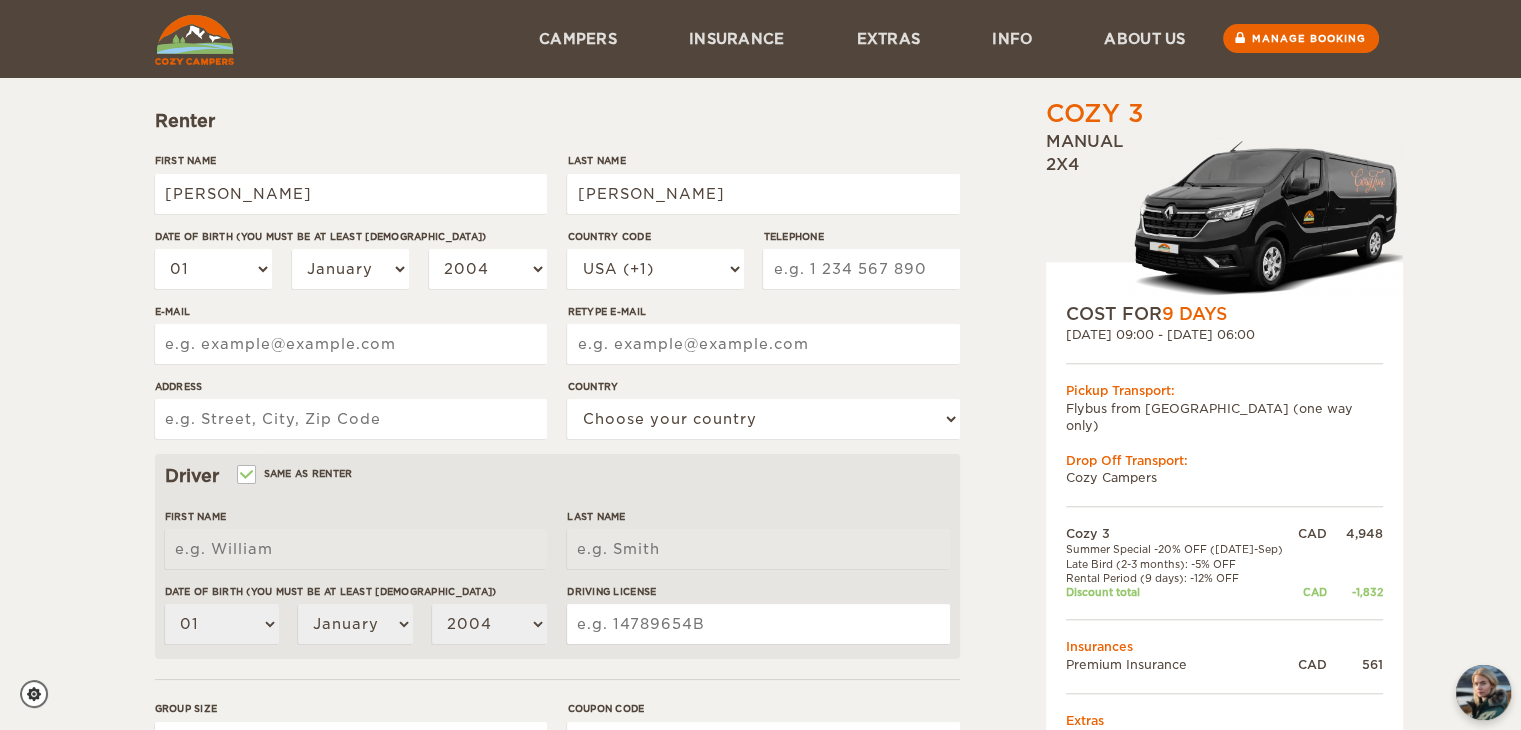 type on "2502120345" 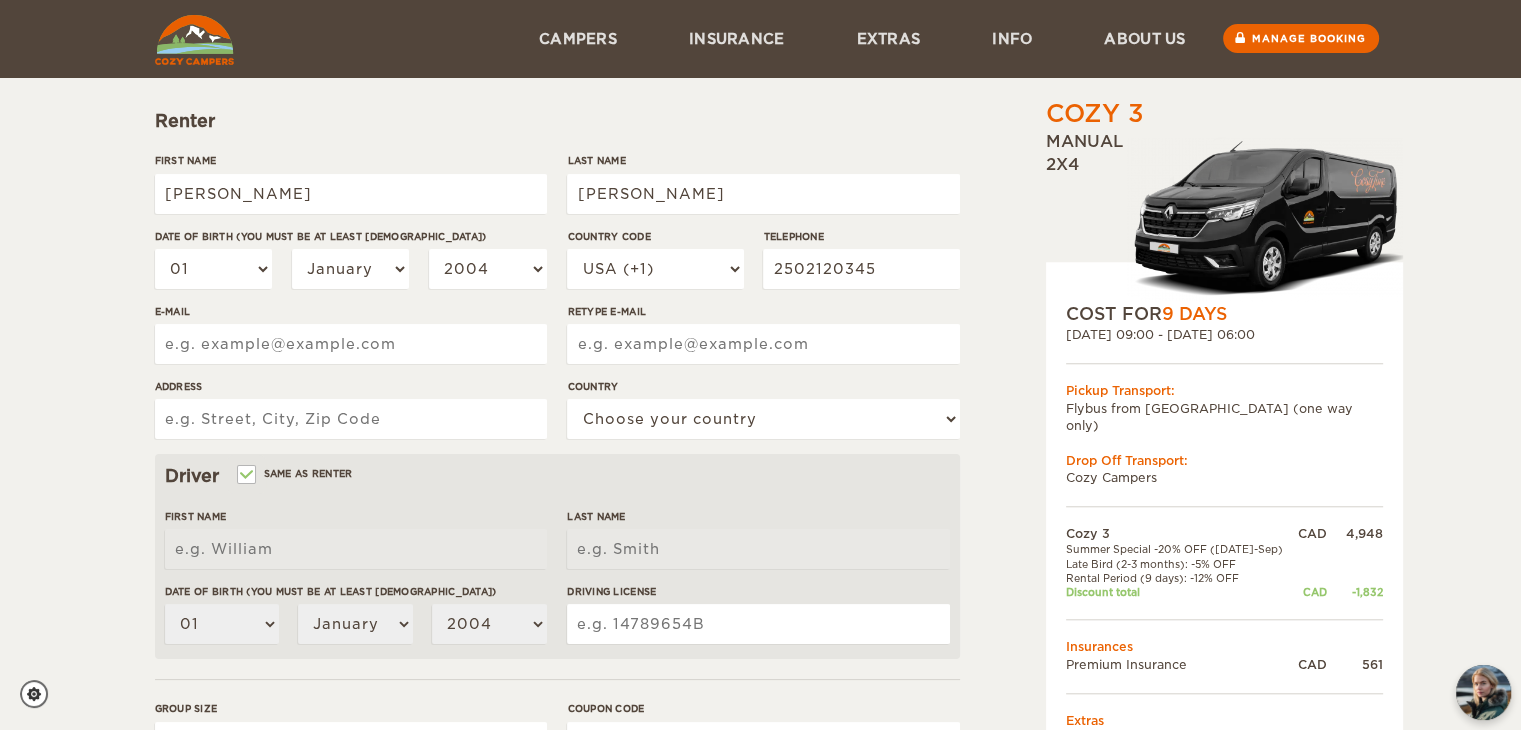 type on "[STREET_ADDRESS]" 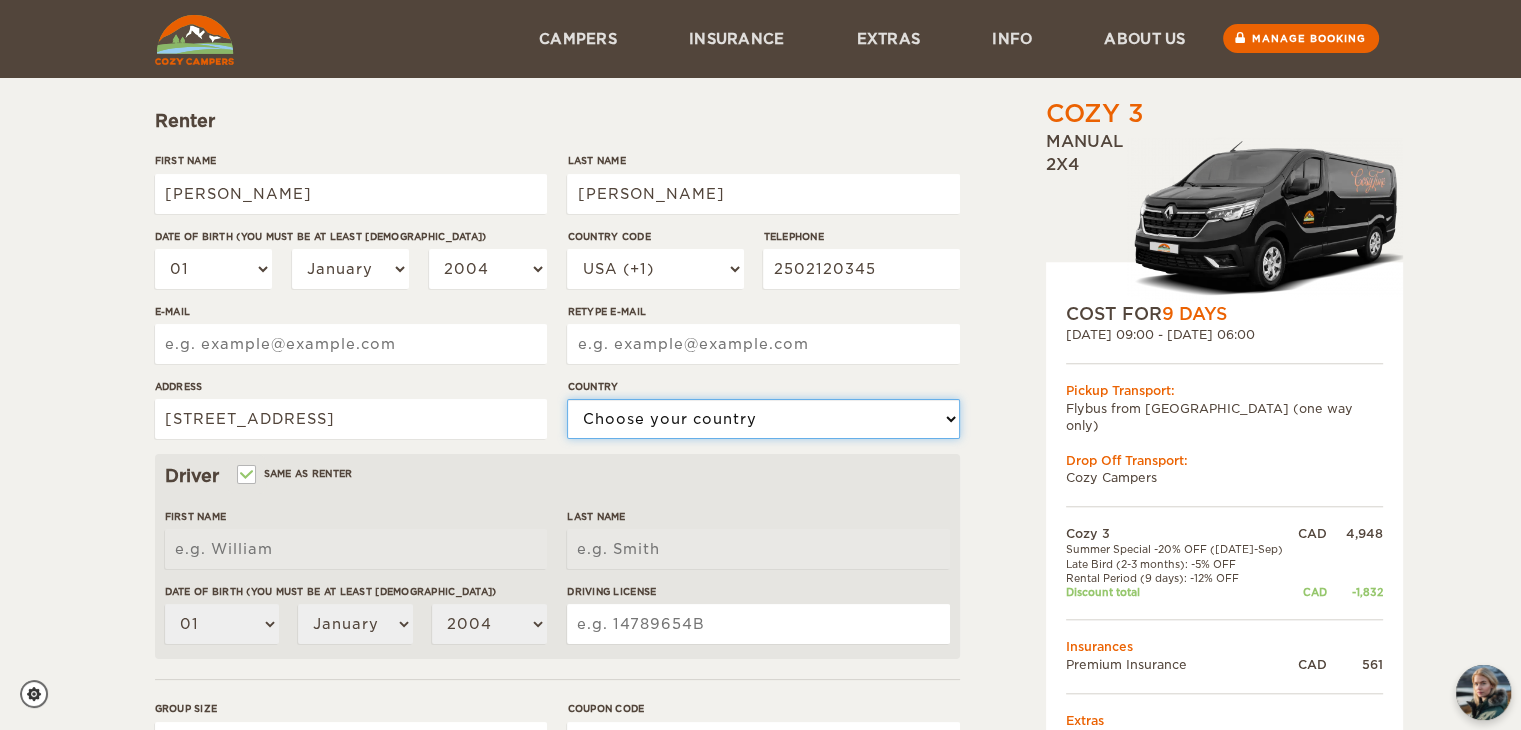 select on "38" 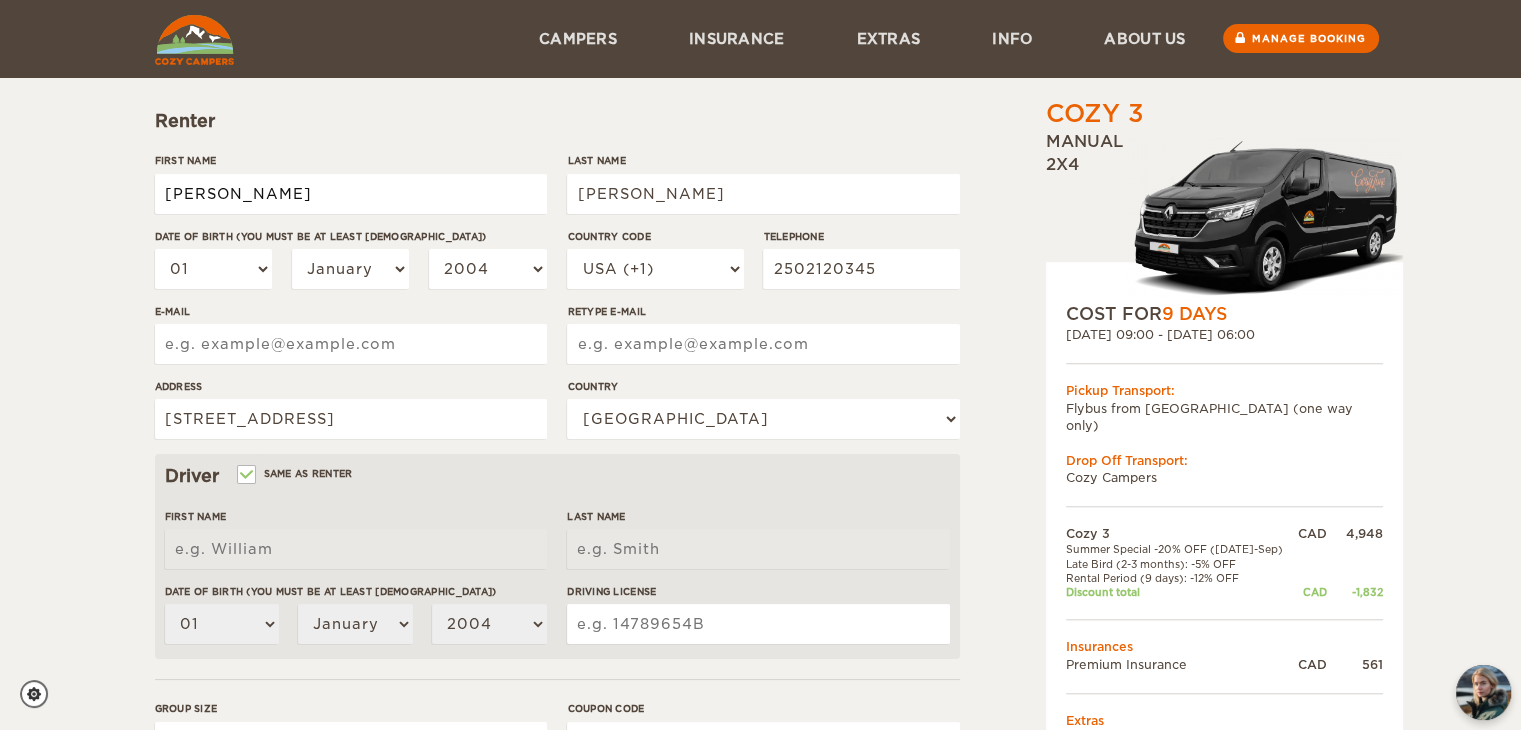 type on "[PERSON_NAME]" 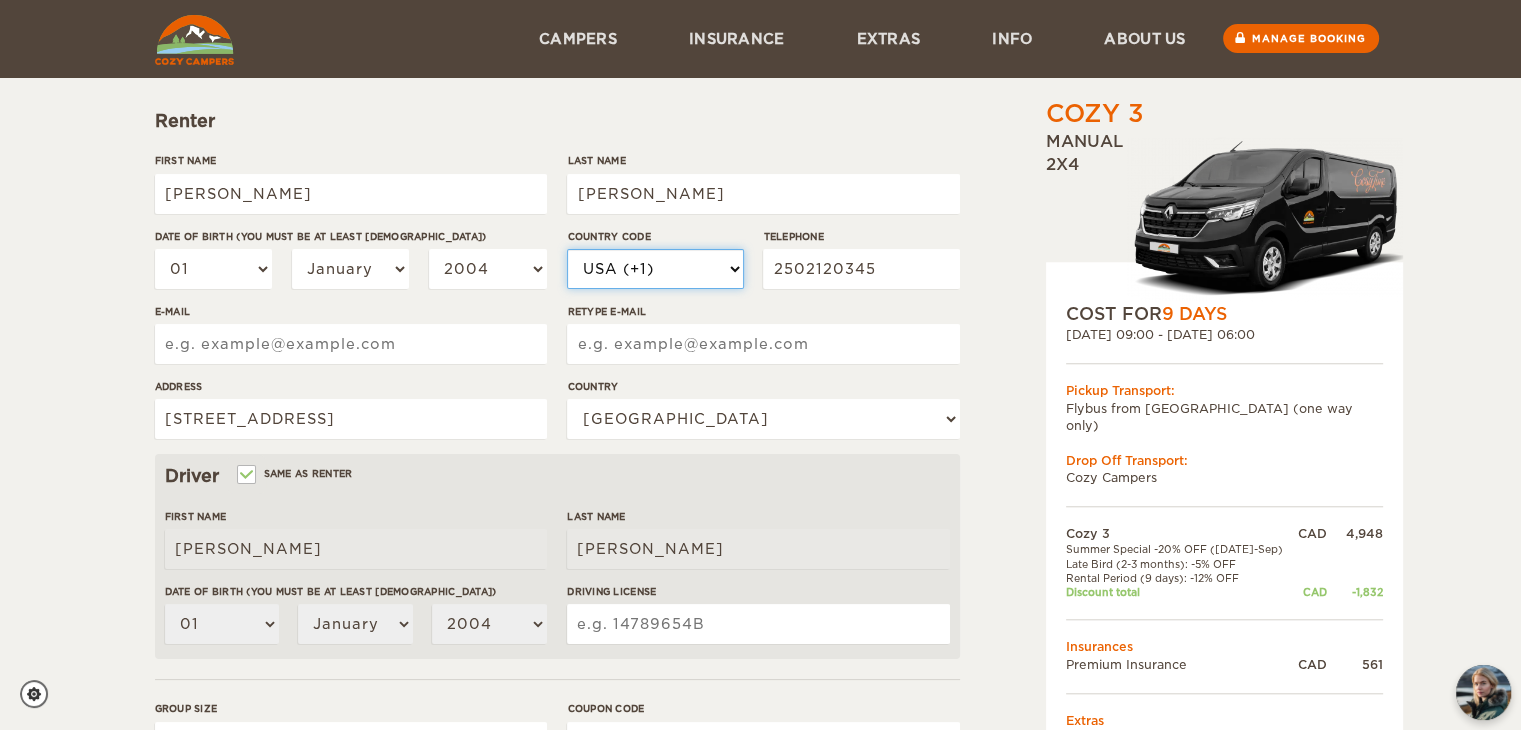 click on "USA (+1)
[GEOGRAPHIC_DATA] (+44)
[GEOGRAPHIC_DATA] (+49)
[GEOGRAPHIC_DATA] (+213)
[GEOGRAPHIC_DATA] (+376)
[GEOGRAPHIC_DATA] (+244)
[GEOGRAPHIC_DATA] (+1264)
[GEOGRAPHIC_DATA] (+1268)
[GEOGRAPHIC_DATA] (+54)
[GEOGRAPHIC_DATA] (+374)
[GEOGRAPHIC_DATA] (+297)
[GEOGRAPHIC_DATA] (+61)
[GEOGRAPHIC_DATA] (+43)
[GEOGRAPHIC_DATA] (+994)
[GEOGRAPHIC_DATA] (+1242)
[GEOGRAPHIC_DATA] (+973)
[GEOGRAPHIC_DATA] (+880)
[GEOGRAPHIC_DATA] (+1246)
[GEOGRAPHIC_DATA] (+375)
[GEOGRAPHIC_DATA] (+32)
[GEOGRAPHIC_DATA] (+501)
[GEOGRAPHIC_DATA] (+229)
[GEOGRAPHIC_DATA] (+1441)
[GEOGRAPHIC_DATA] (+975)
[GEOGRAPHIC_DATA] (+591)
[GEOGRAPHIC_DATA] (+387)
[GEOGRAPHIC_DATA] (+267)
[GEOGRAPHIC_DATA] (+55)
[GEOGRAPHIC_DATA] (+673)
[GEOGRAPHIC_DATA] (+359)
[GEOGRAPHIC_DATA] (+226)
[GEOGRAPHIC_DATA] (+257)
[GEOGRAPHIC_DATA] (+855)
[GEOGRAPHIC_DATA] (+237)
[GEOGRAPHIC_DATA] (+1)
[GEOGRAPHIC_DATA] (+238)
[GEOGRAPHIC_DATA] (+1345)
[GEOGRAPHIC_DATA] (+236)
[GEOGRAPHIC_DATA] (+56)
[GEOGRAPHIC_DATA] (+86)
[GEOGRAPHIC_DATA] (+57)
[GEOGRAPHIC_DATA] (+269)
[GEOGRAPHIC_DATA] (+242)
[GEOGRAPHIC_DATA] (+682)
[GEOGRAPHIC_DATA] (+506)" at bounding box center [655, 269] 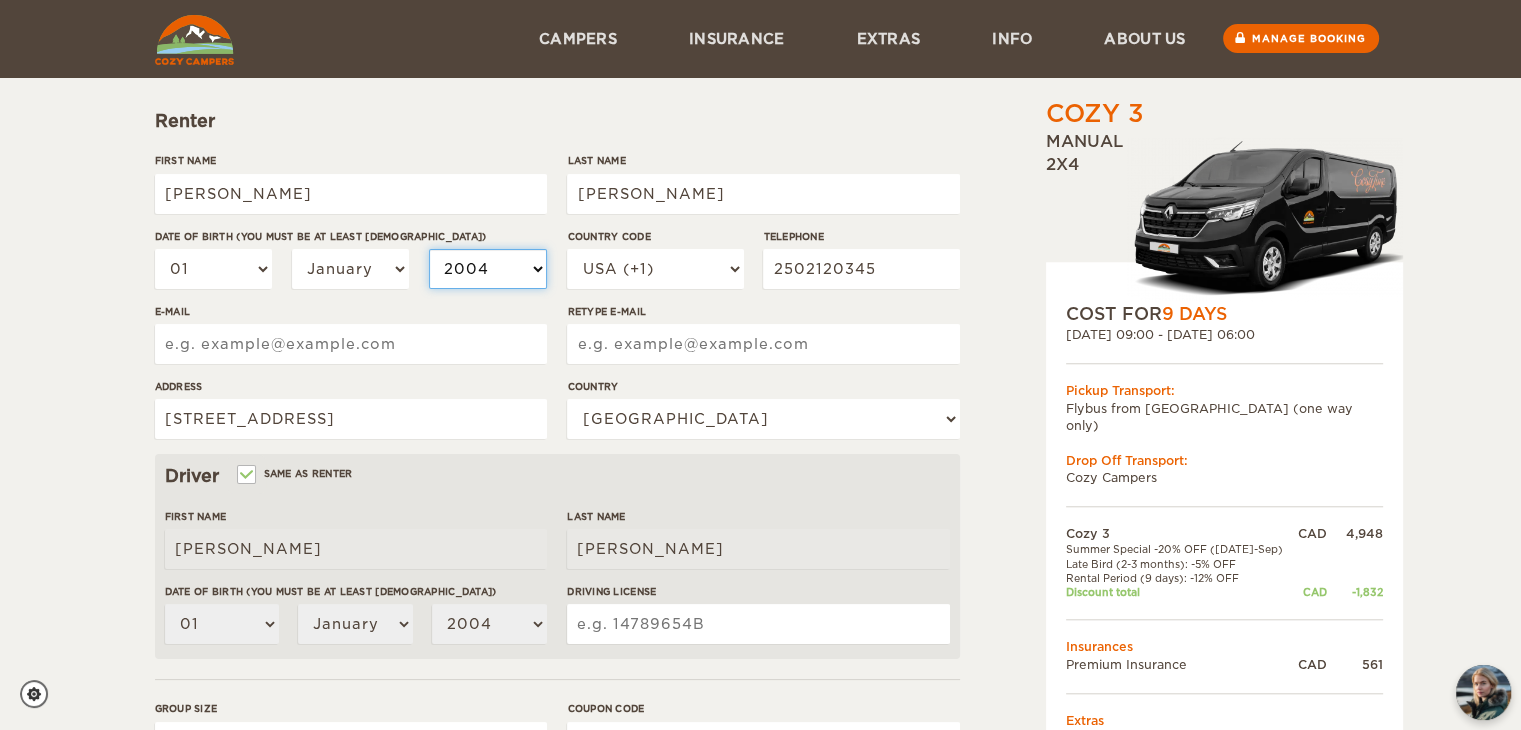 click on "2004 2003 2002 2001 2000 1999 1998 1997 1996 1995 1994 1993 1992 1991 1990 1989 1988 1987 1986 1985 1984 1983 1982 1981 1980 1979 1978 1977 1976 1975 1974 1973 1972 1971 1970 1969 1968 1967 1966 1965 1964 1963 1962 1961 1960 1959 1958 1957 1956 1955 1954 1953 1952 1951 1950 1949 1948 1947 1946 1945 1944 1943 1942 1941 1940 1939 1938 1937 1936 1935 1934 1933 1932 1931 1930 1929 1928 1927 1926 1925 1924 1923 1922 1921 1920 1919 1918 1917 1916 1915 1914 1913 1912 1911 1910 1909 1908 1907 1906 1905 1904 1903 1902 1901 1900 1899 1898 1897 1896 1895 1894 1893 1892 1891 1890 1889 1888 1887 1886 1885 1884 1883 1882 1881 1880 1879 1878 1877 1876 1875" at bounding box center (488, 269) 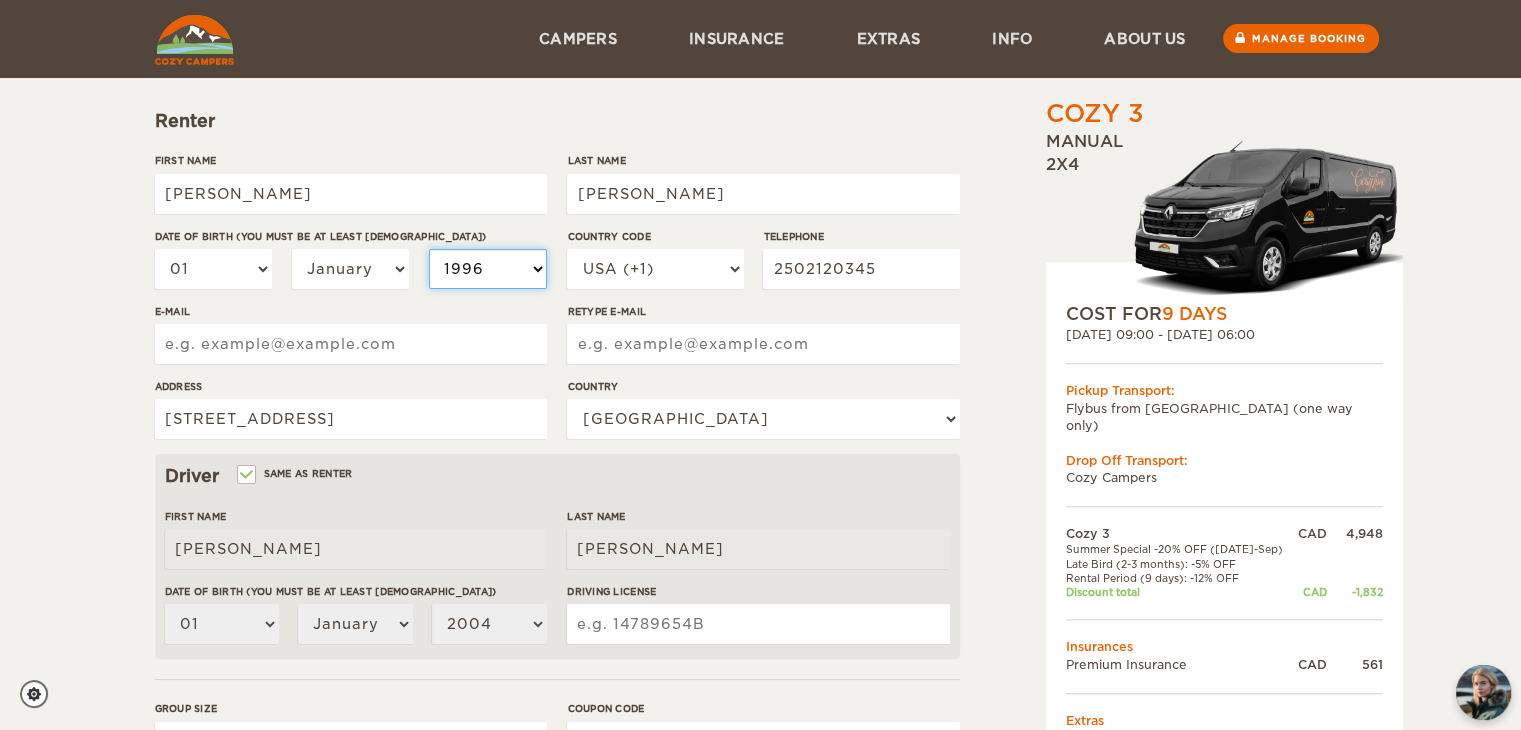 click on "2004 2003 2002 2001 2000 1999 1998 1997 1996 1995 1994 1993 1992 1991 1990 1989 1988 1987 1986 1985 1984 1983 1982 1981 1980 1979 1978 1977 1976 1975 1974 1973 1972 1971 1970 1969 1968 1967 1966 1965 1964 1963 1962 1961 1960 1959 1958 1957 1956 1955 1954 1953 1952 1951 1950 1949 1948 1947 1946 1945 1944 1943 1942 1941 1940 1939 1938 1937 1936 1935 1934 1933 1932 1931 1930 1929 1928 1927 1926 1925 1924 1923 1922 1921 1920 1919 1918 1917 1916 1915 1914 1913 1912 1911 1910 1909 1908 1907 1906 1905 1904 1903 1902 1901 1900 1899 1898 1897 1896 1895 1894 1893 1892 1891 1890 1889 1888 1887 1886 1885 1884 1883 1882 1881 1880 1879 1878 1877 1876 1875" at bounding box center [488, 269] 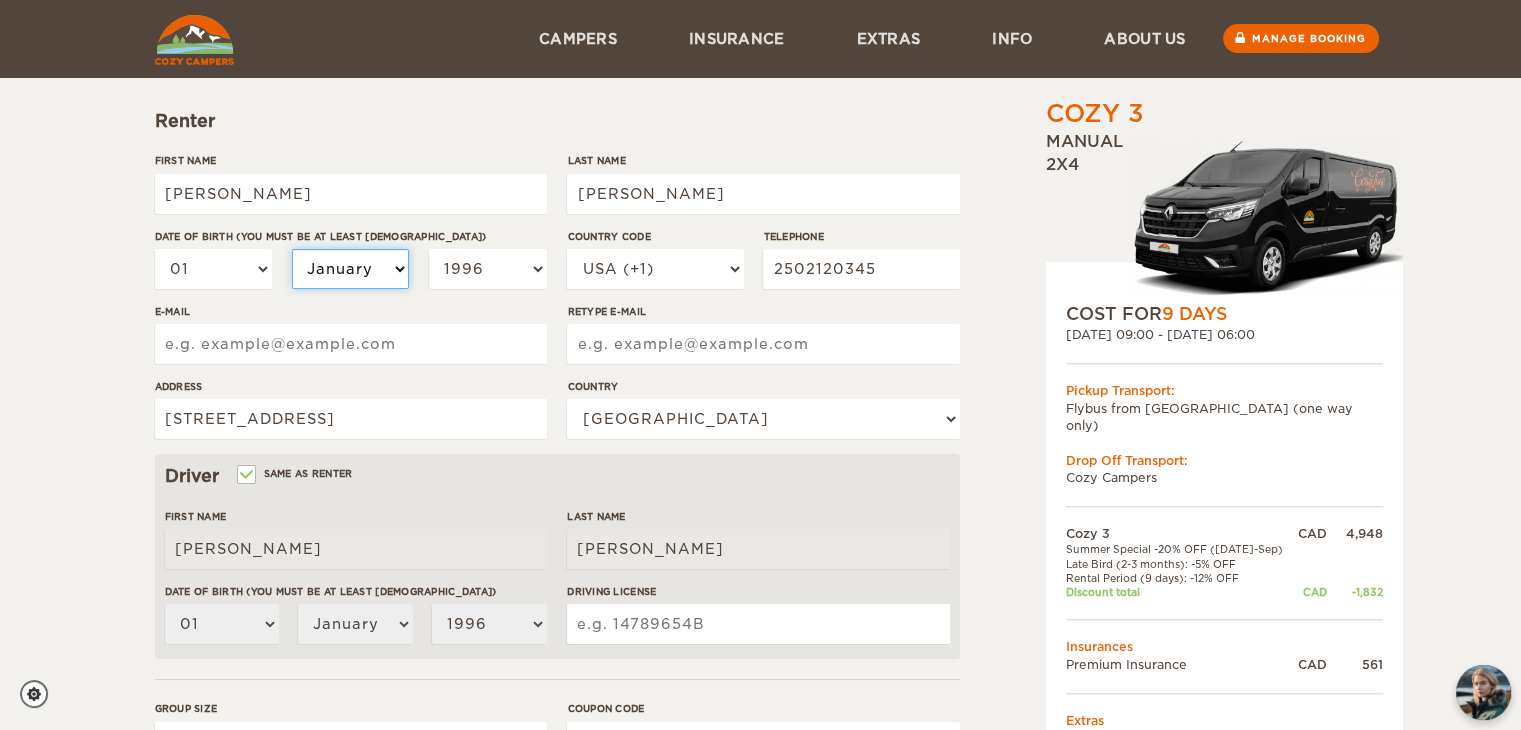 click on "January
February
March
April
May
June
July
August
September
October
November
December" at bounding box center (351, 269) 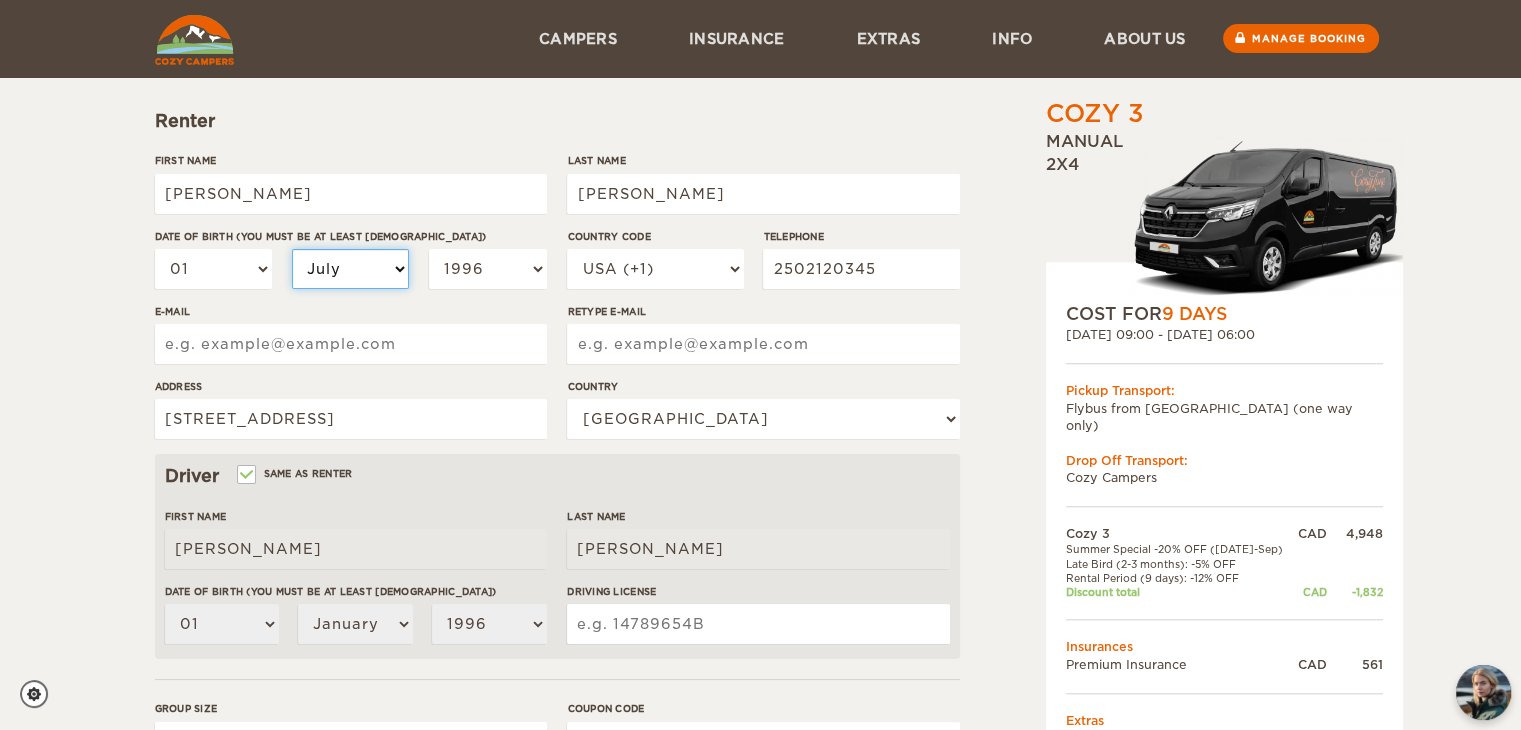 click on "January
February
March
April
May
June
July
August
September
October
November
December" at bounding box center (351, 269) 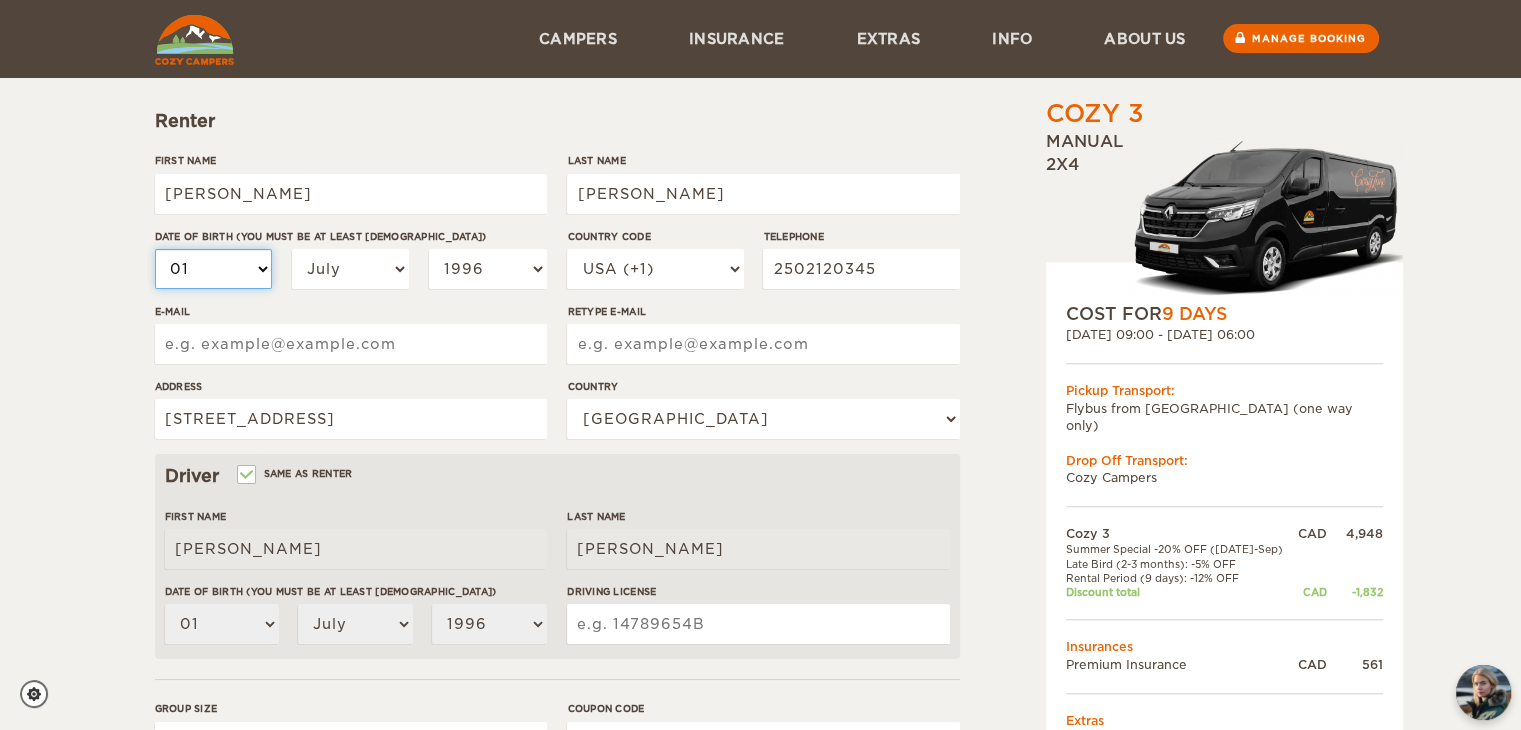 click on "01
02
03
04
05
06
07
08
09
10
11
12
13
14
15
16
17
18
19
20
21
22
23
24
25
26
27
28
29
30
31" at bounding box center [214, 269] 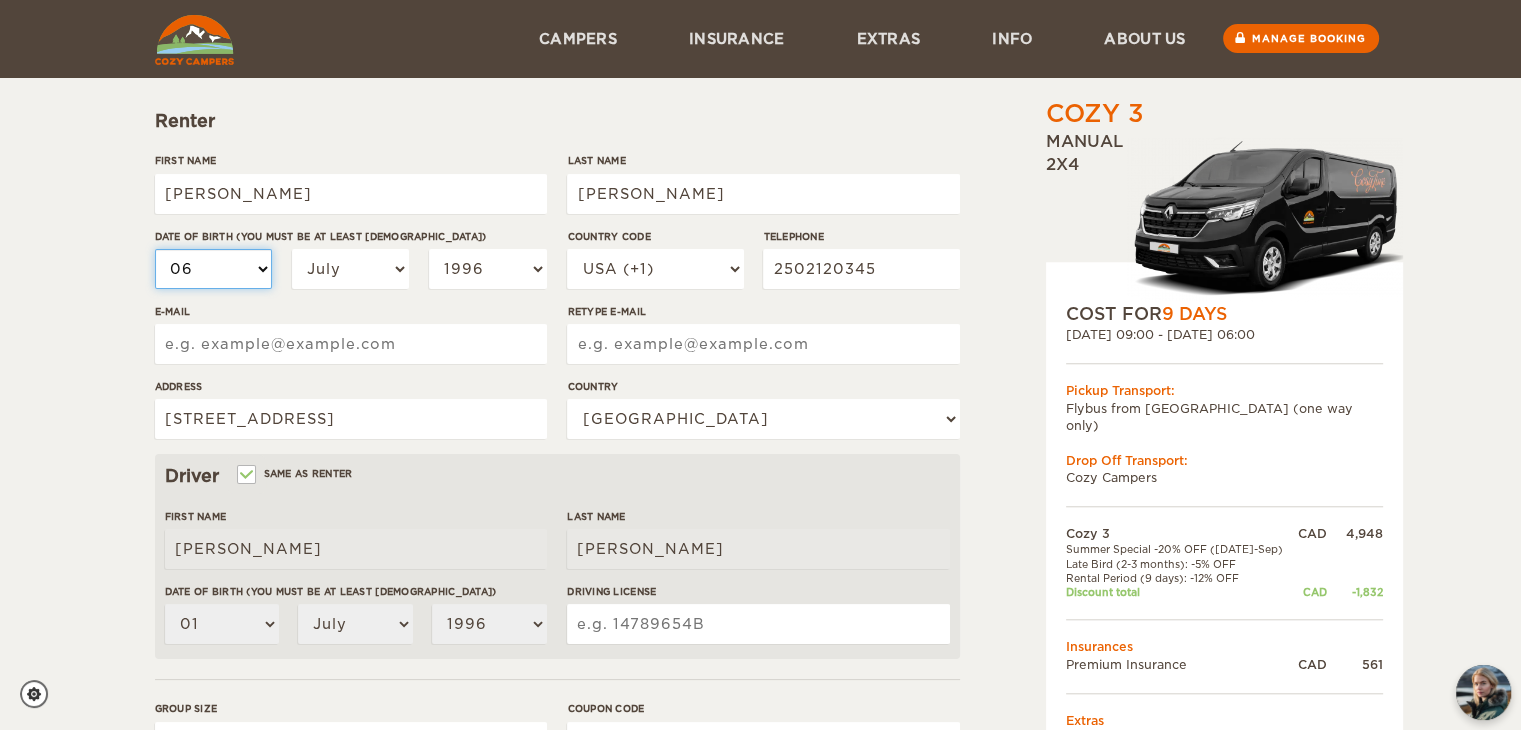 click on "01
02
03
04
05
06
07
08
09
10
11
12
13
14
15
16
17
18
19
20
21
22
23
24
25
26
27
28
29
30
31" at bounding box center (214, 269) 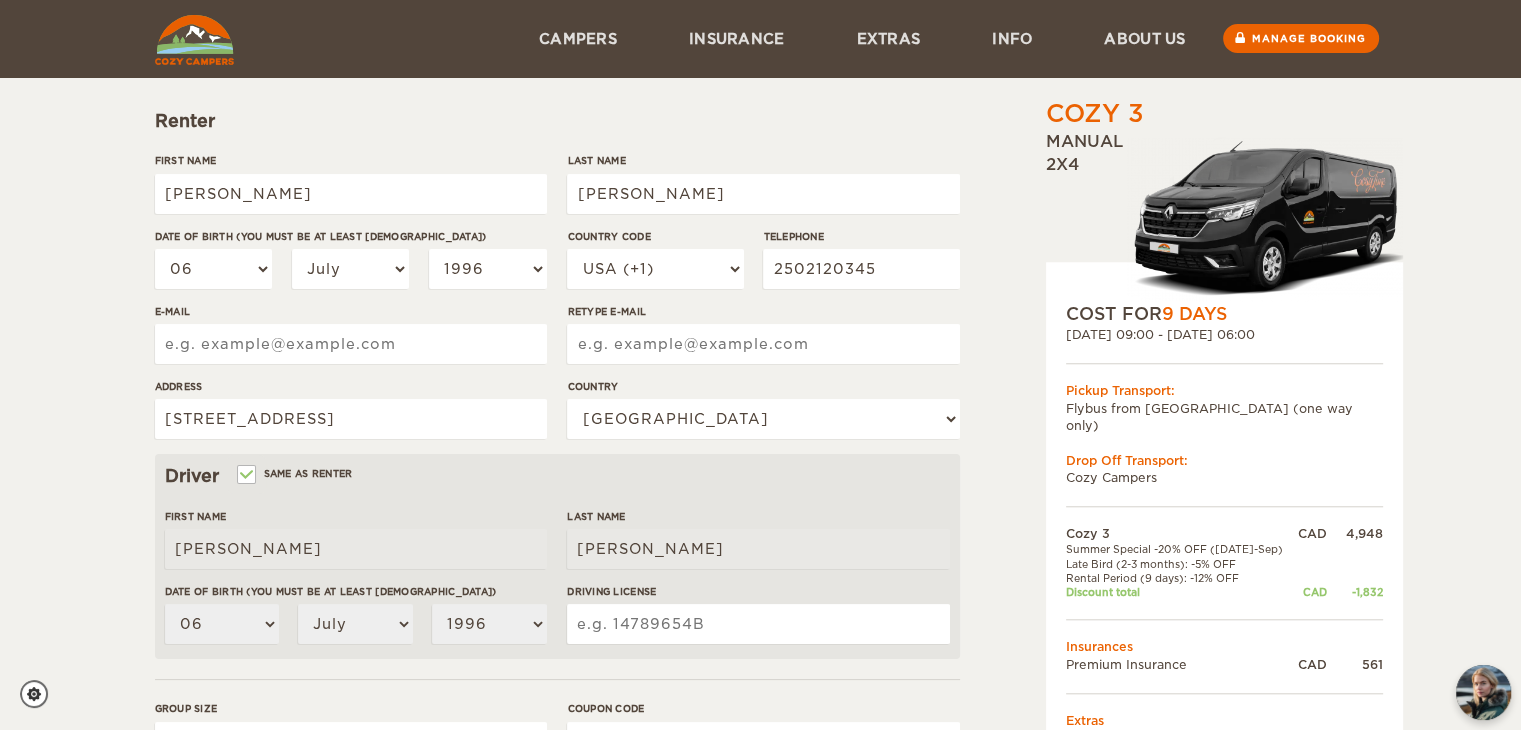 click on "E-mail" at bounding box center (351, 344) 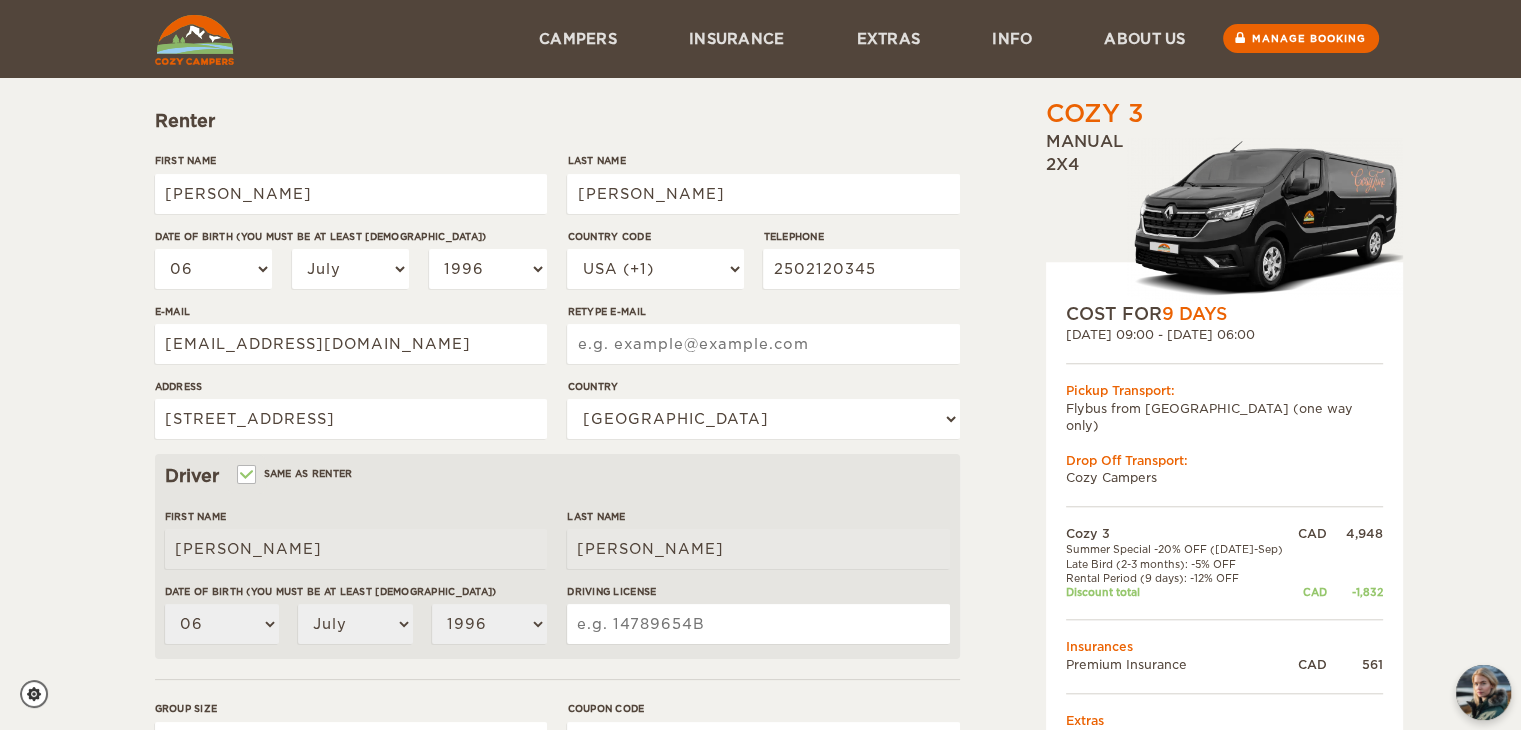 type on "brandonjtremblay@outlook.com" 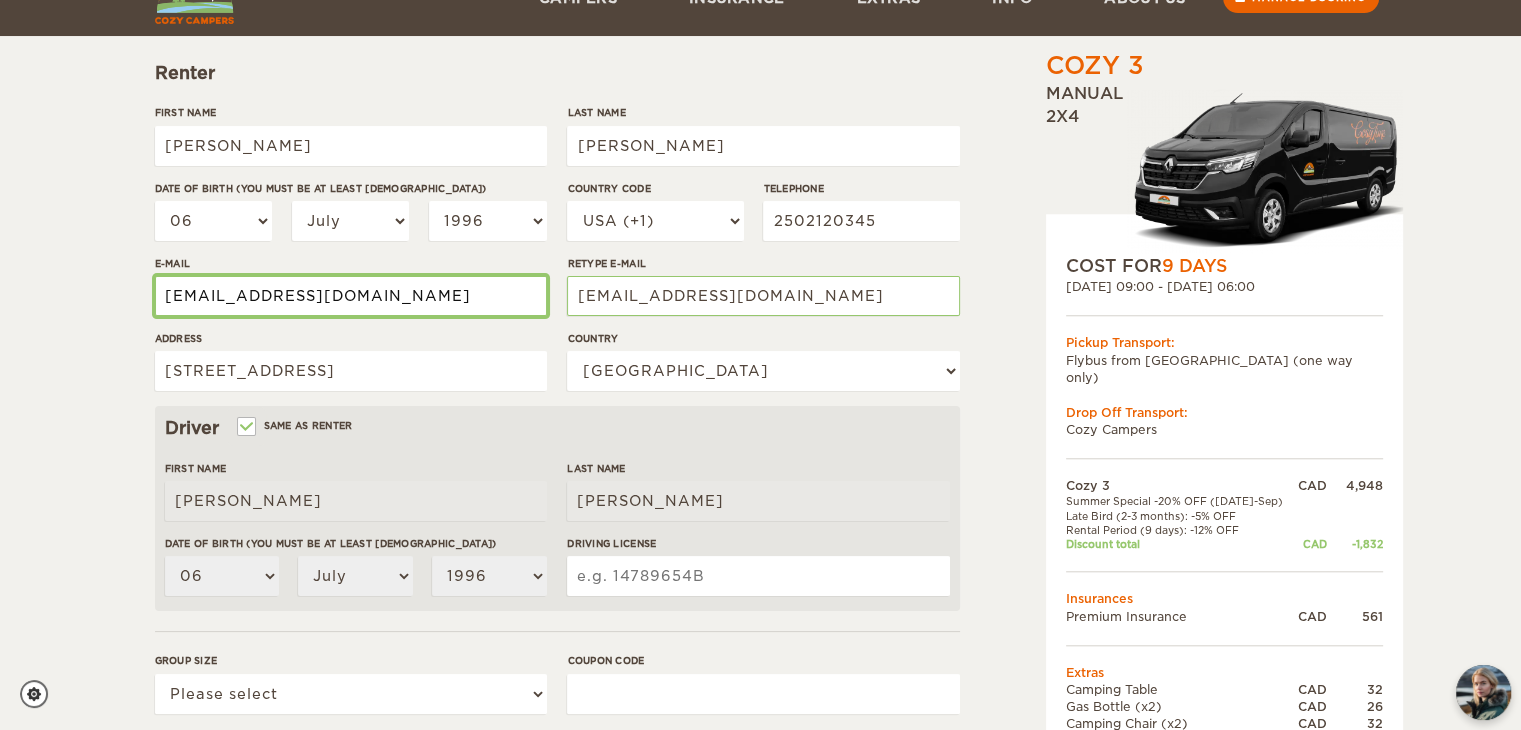 scroll, scrollTop: 267, scrollLeft: 0, axis: vertical 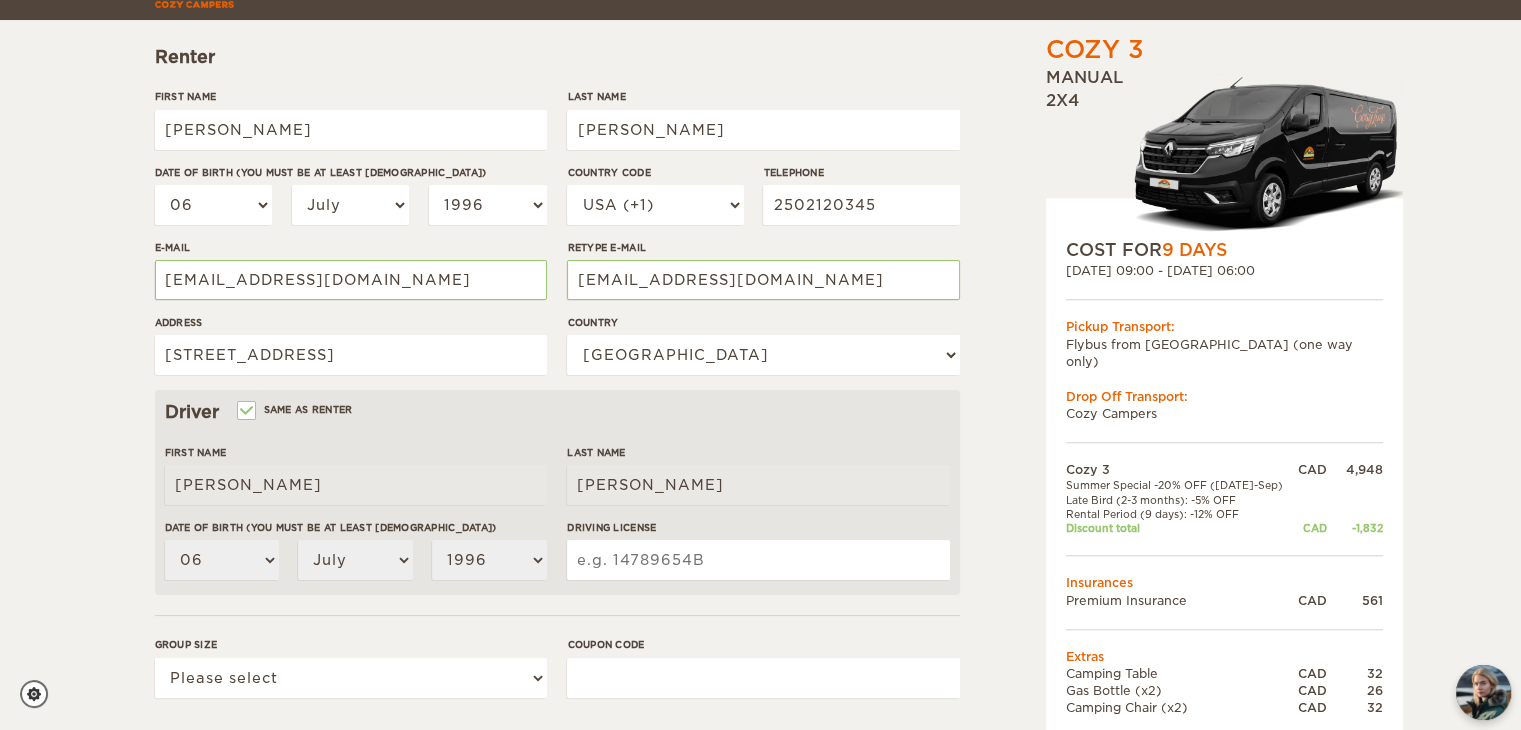 click on "Cozy 3
Expand
Collapse
Total
3,767
CAD
Manual 2x4
COST FOR  9 Days
13. Sep 2025 09:00 - 22. Sep 2025 06:00
Pickup Transport:
Flybus from KEF airport (one way only)
Drop Off Transport:
Cozy Campers" at bounding box center [760, 383] 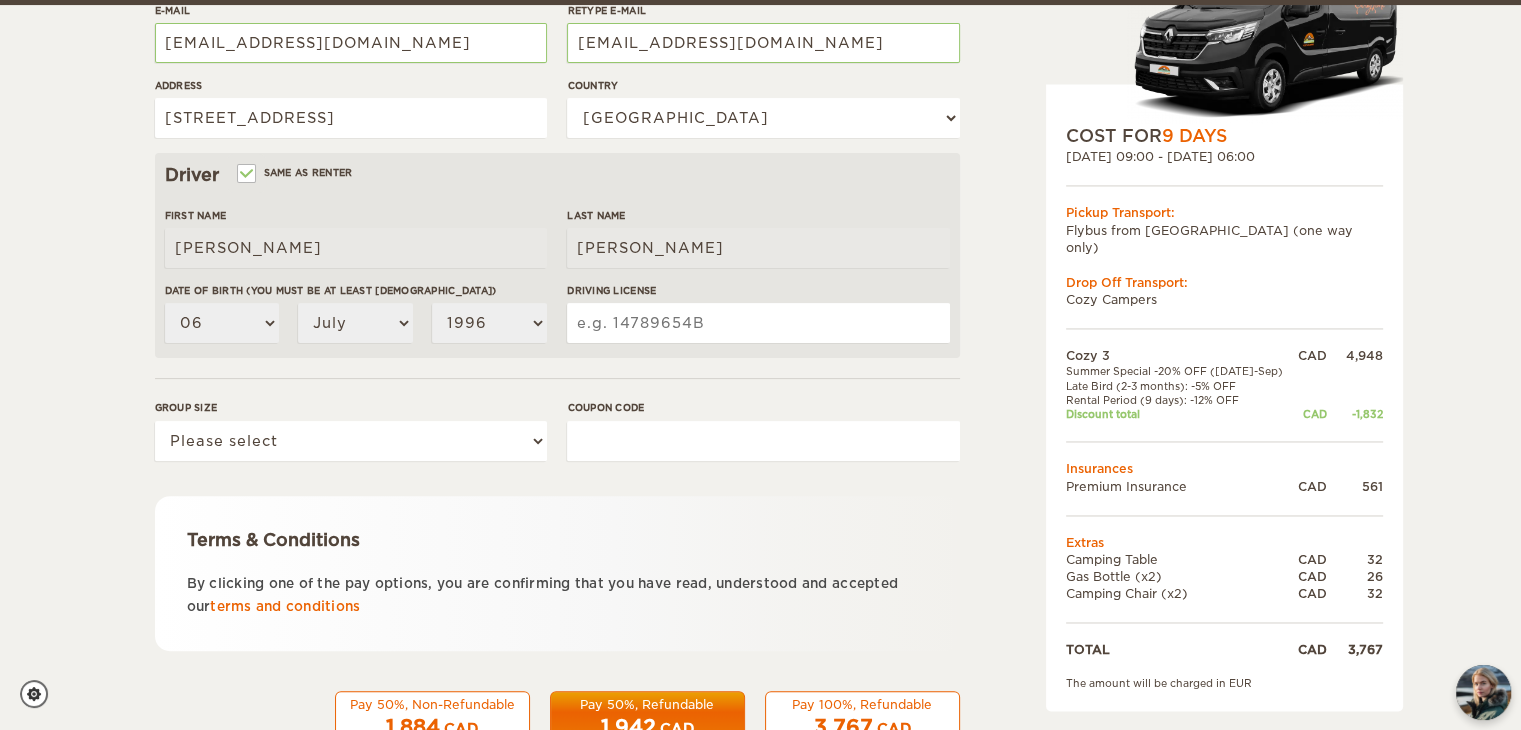 scroll, scrollTop: 509, scrollLeft: 0, axis: vertical 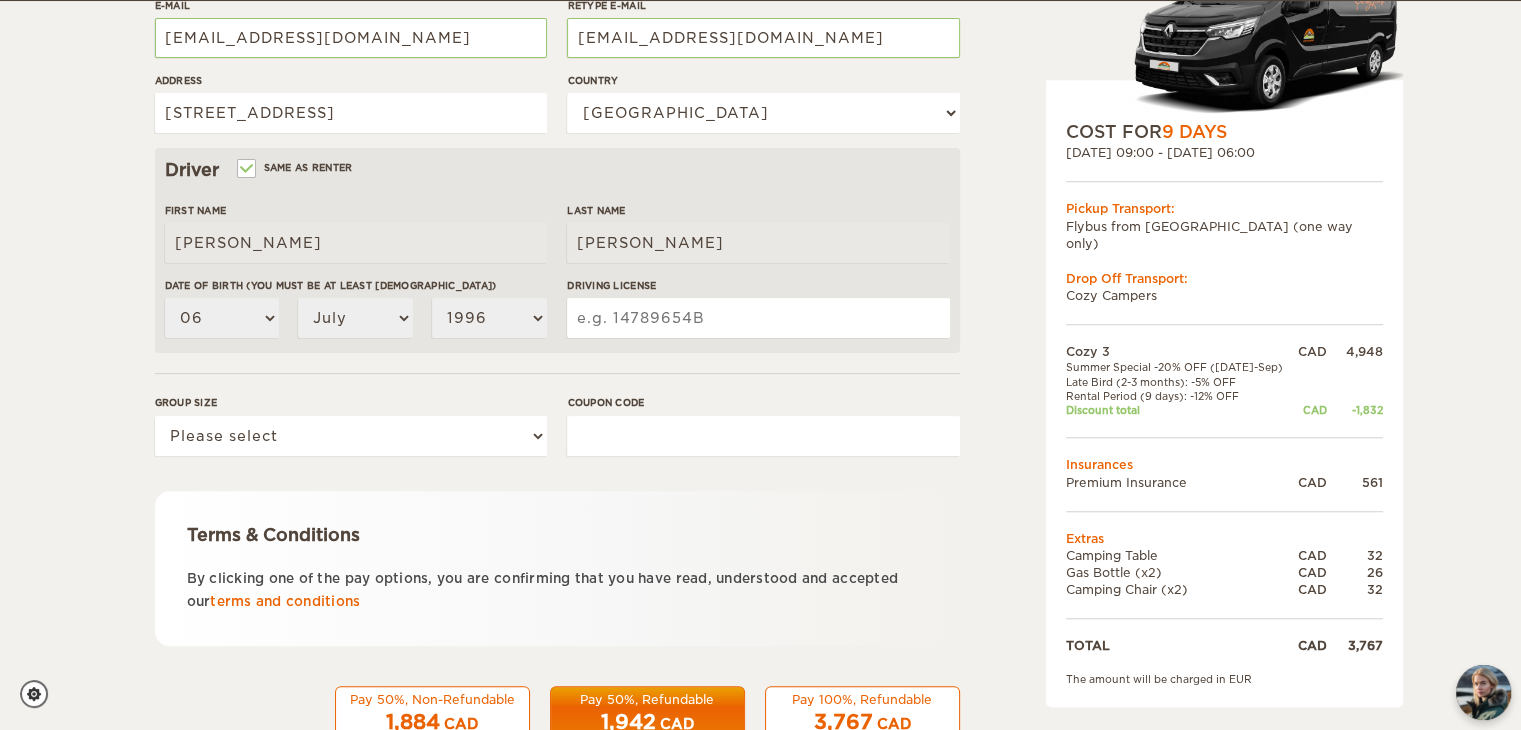 click on "Driving License" at bounding box center (758, 318) 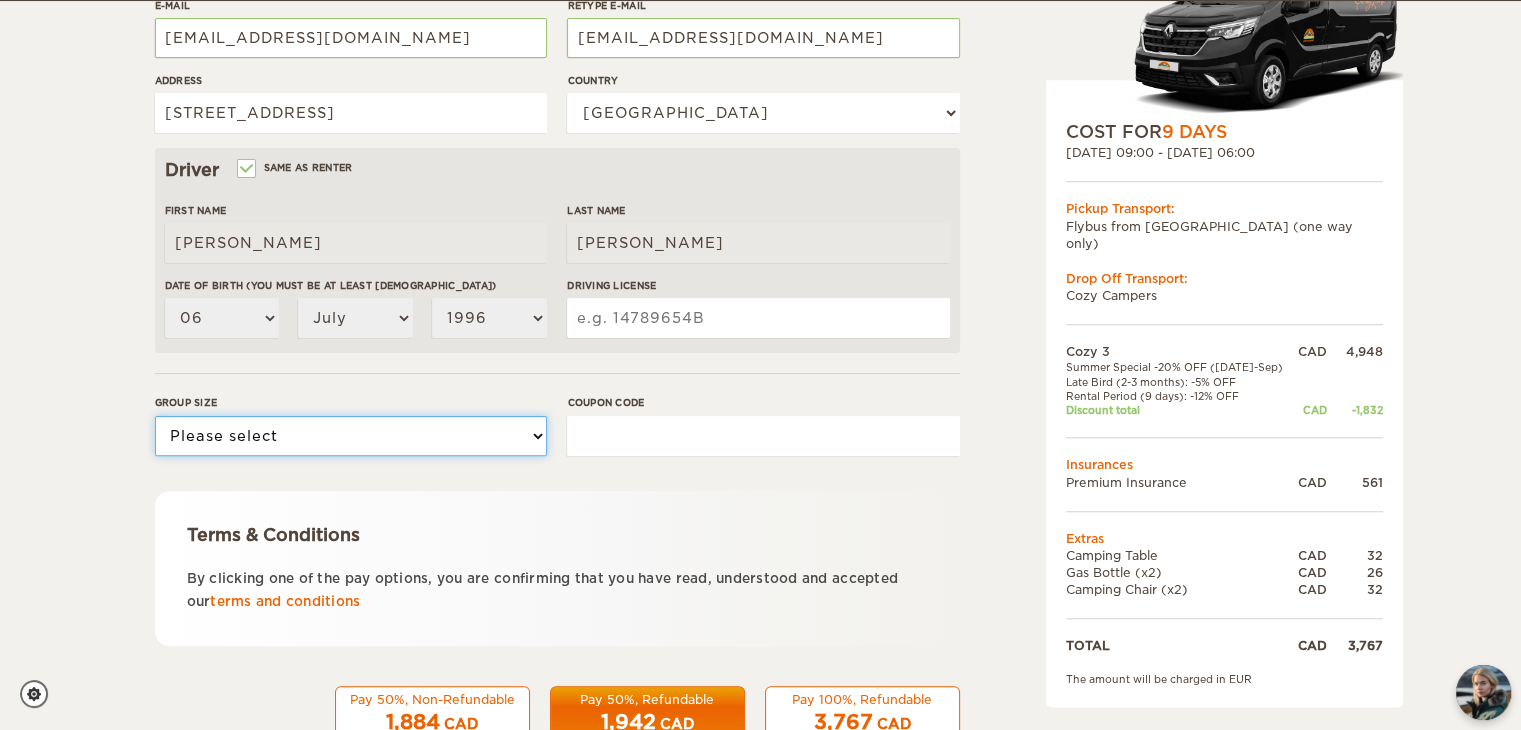 click on "Please select
1 2 3" at bounding box center [351, 436] 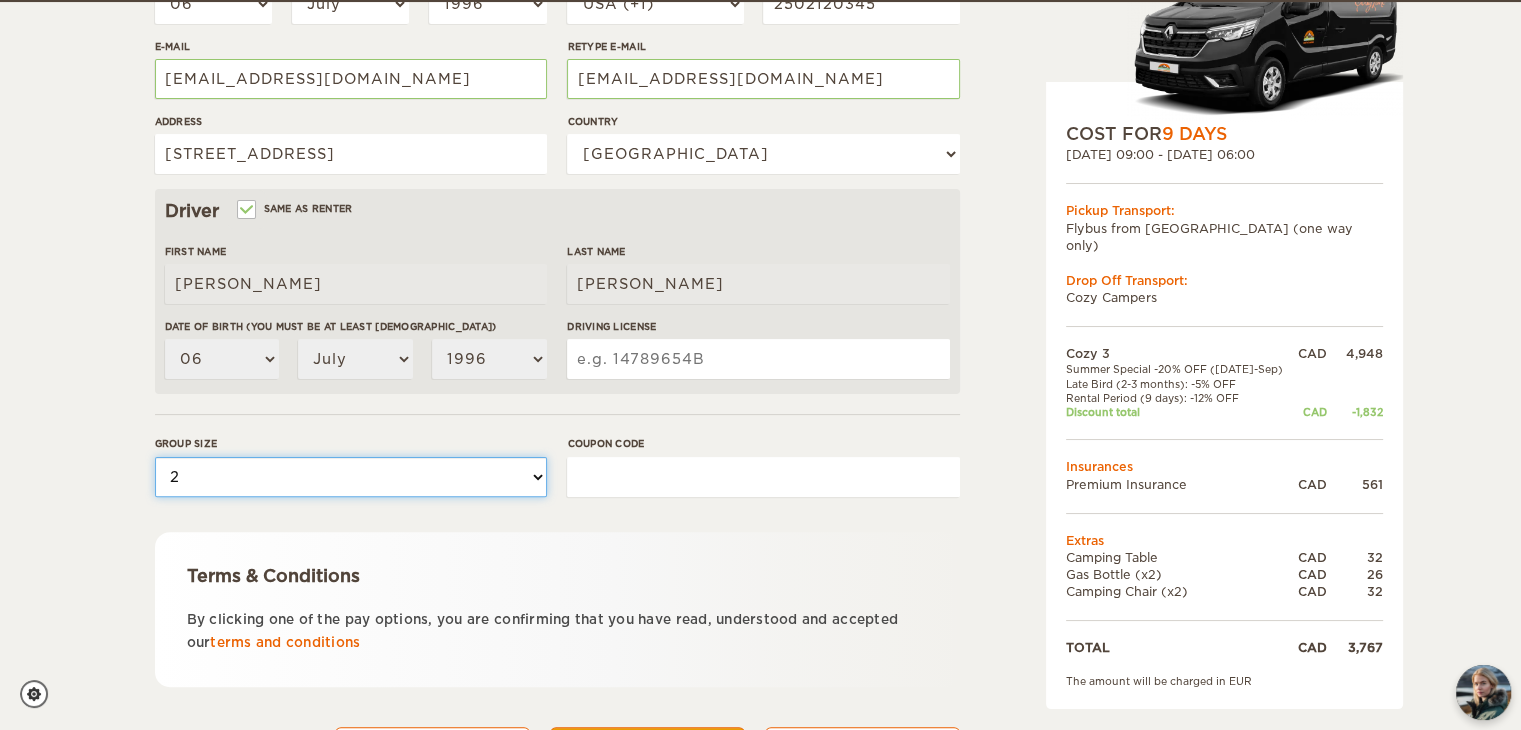 scroll, scrollTop: 471, scrollLeft: 0, axis: vertical 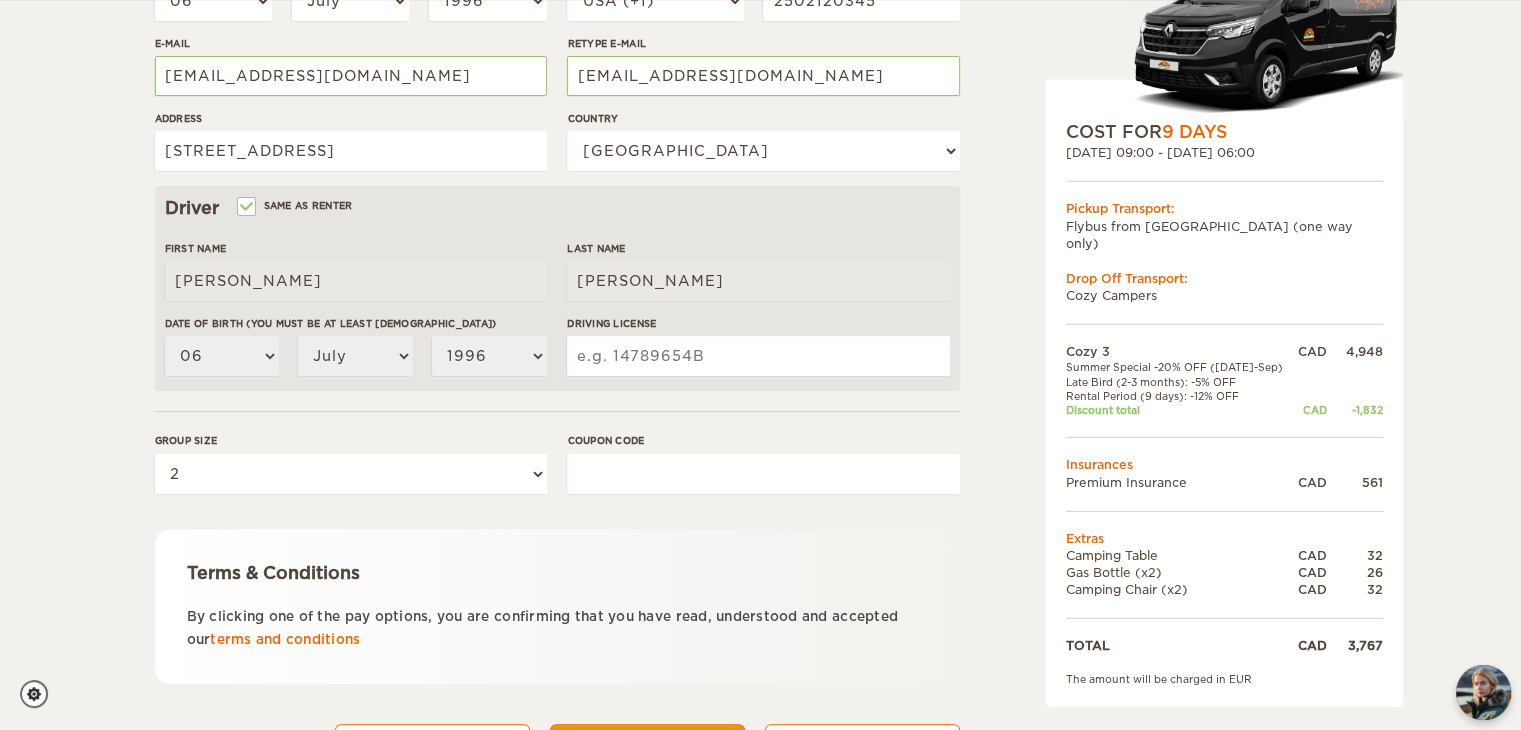 click on "Coupon code" at bounding box center [763, 470] 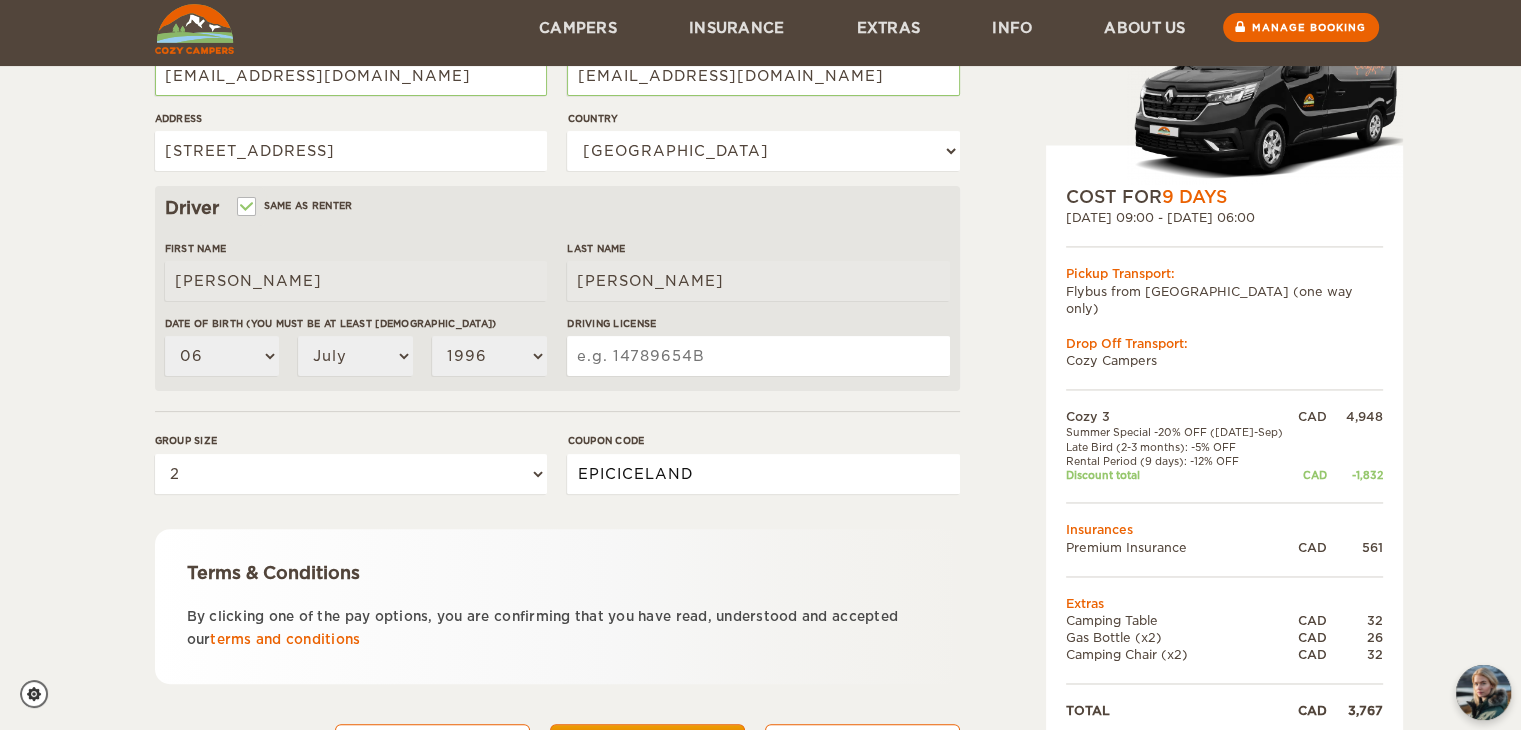 scroll, scrollTop: 570, scrollLeft: 0, axis: vertical 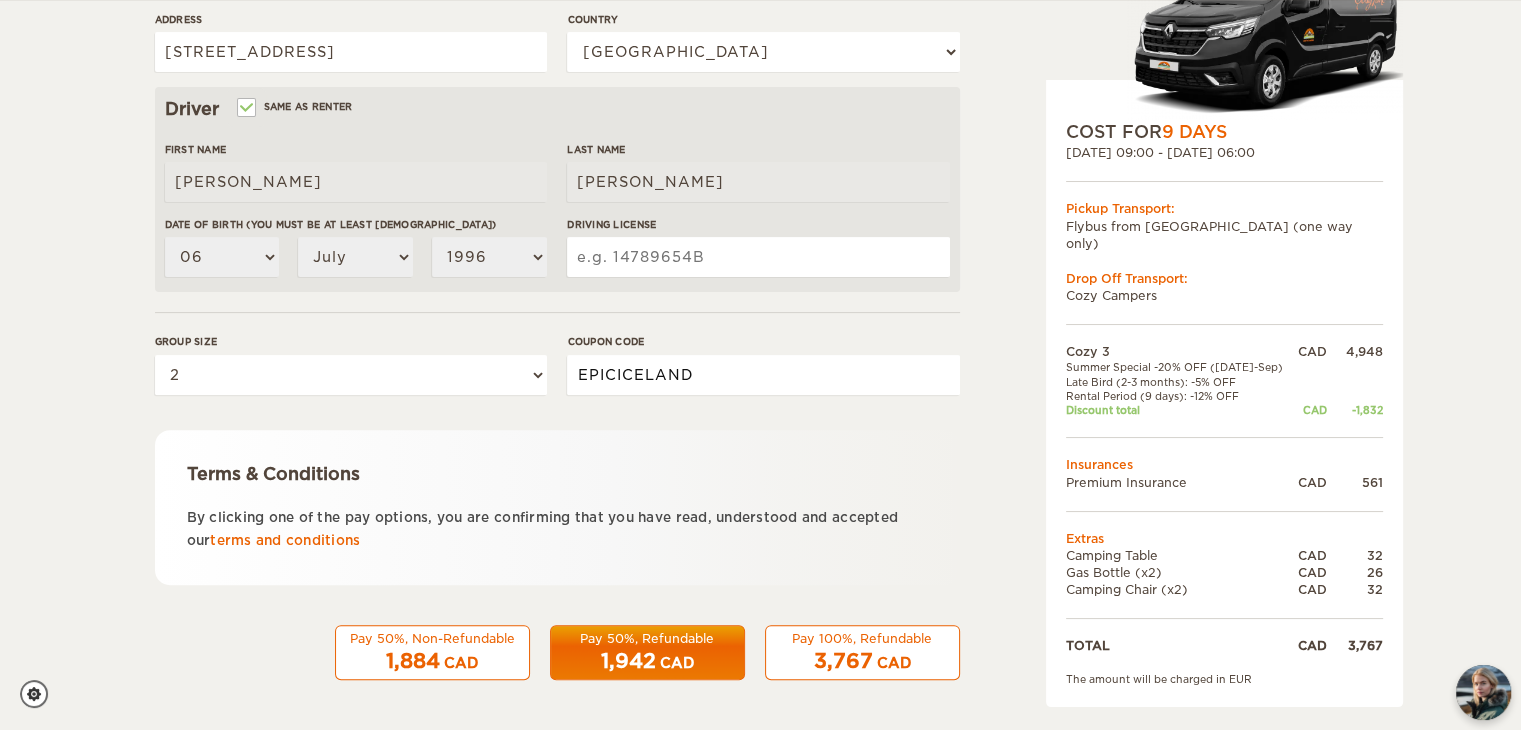 type on "EPICICELAND" 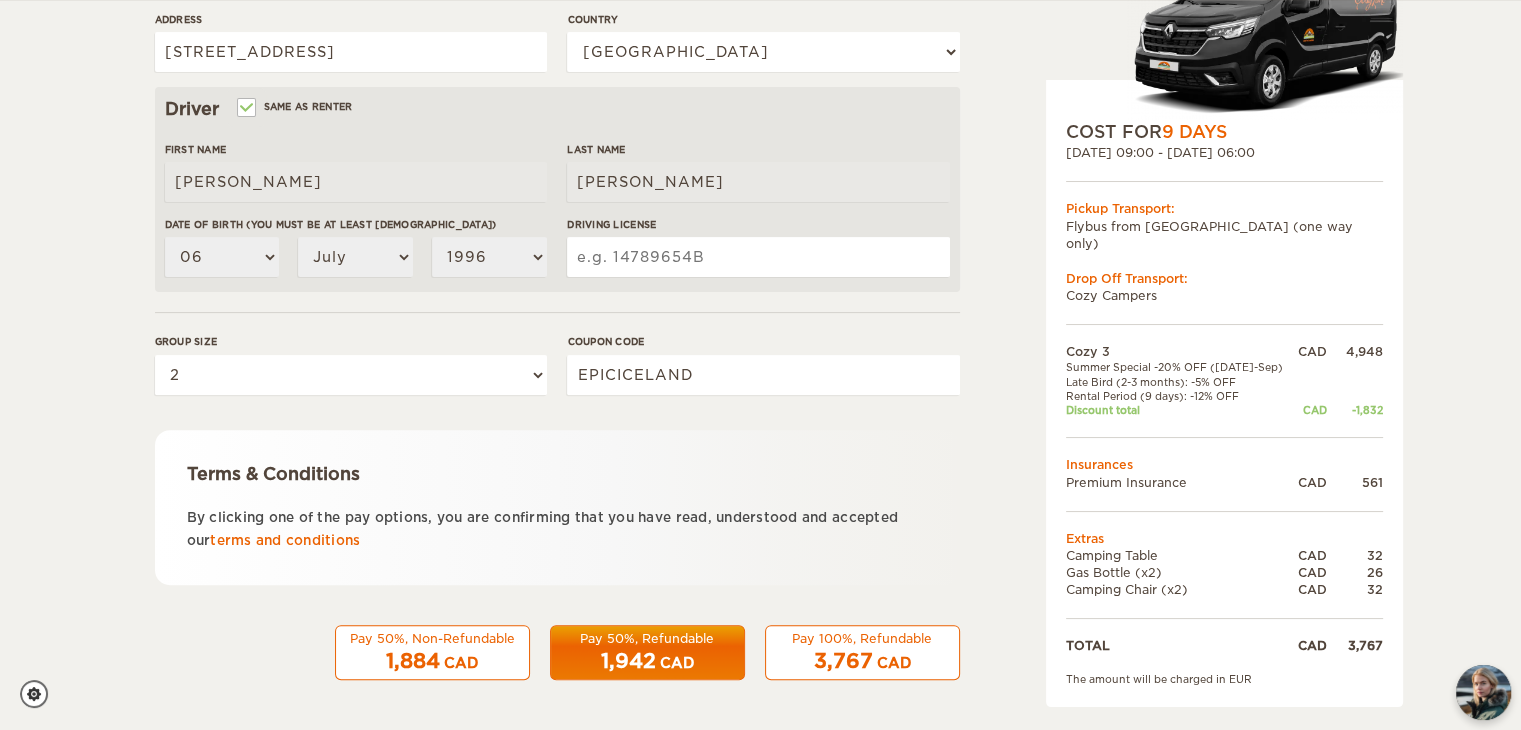 click on "Terms & Conditions
By clicking one of the pay options, you are confirming that you have read, understood and accepted our  terms and conditions" at bounding box center (557, 507) 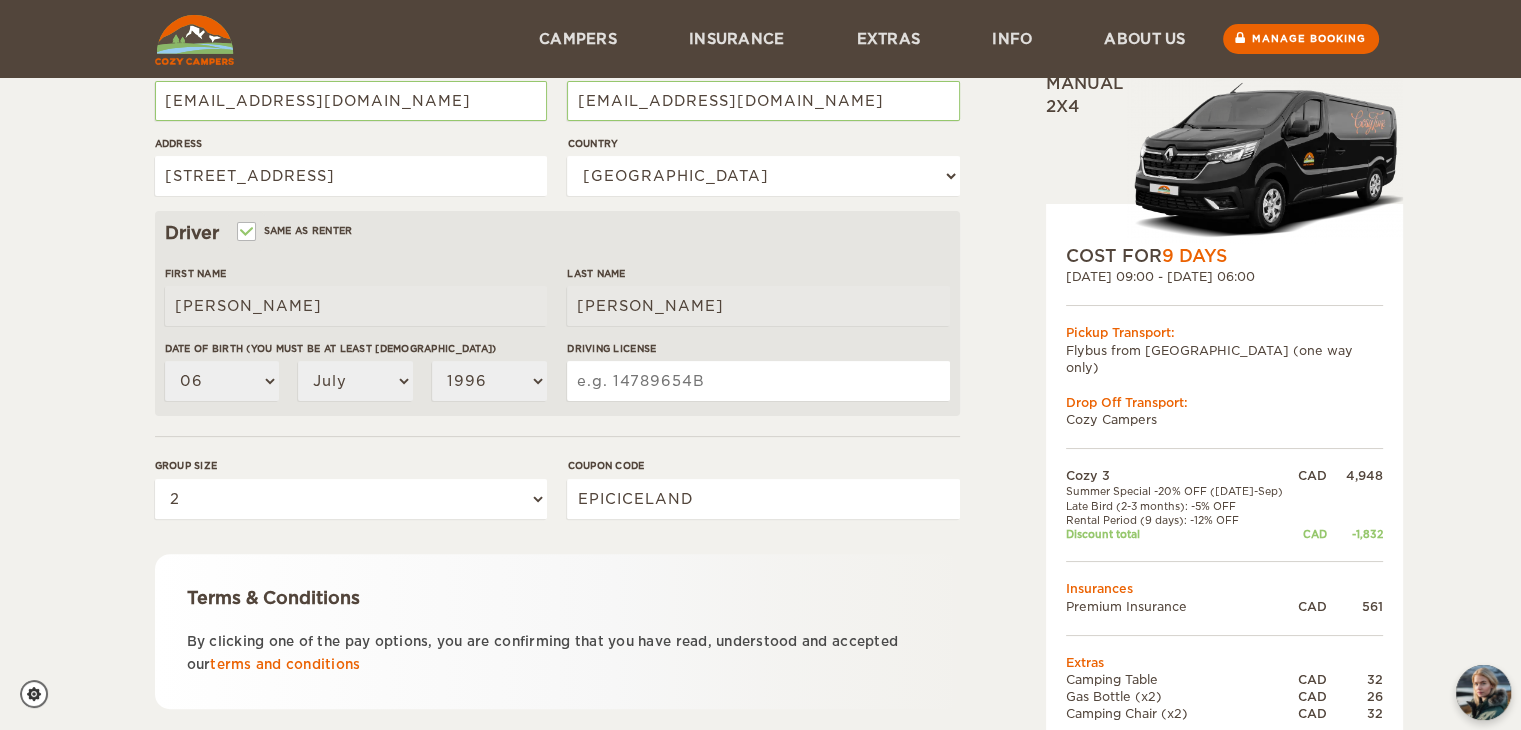 scroll, scrollTop: 570, scrollLeft: 0, axis: vertical 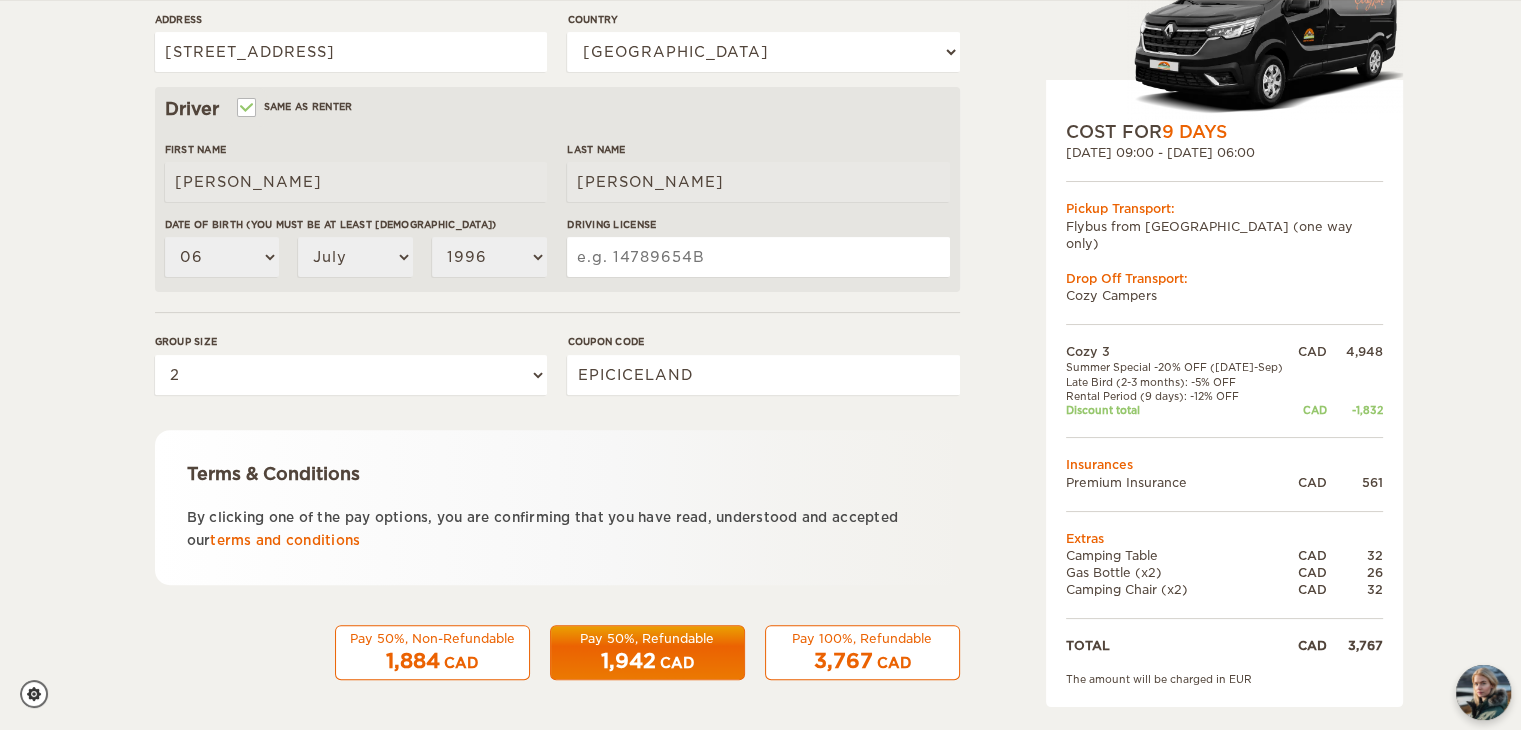 click on "Terms & Conditions" at bounding box center (557, 474) 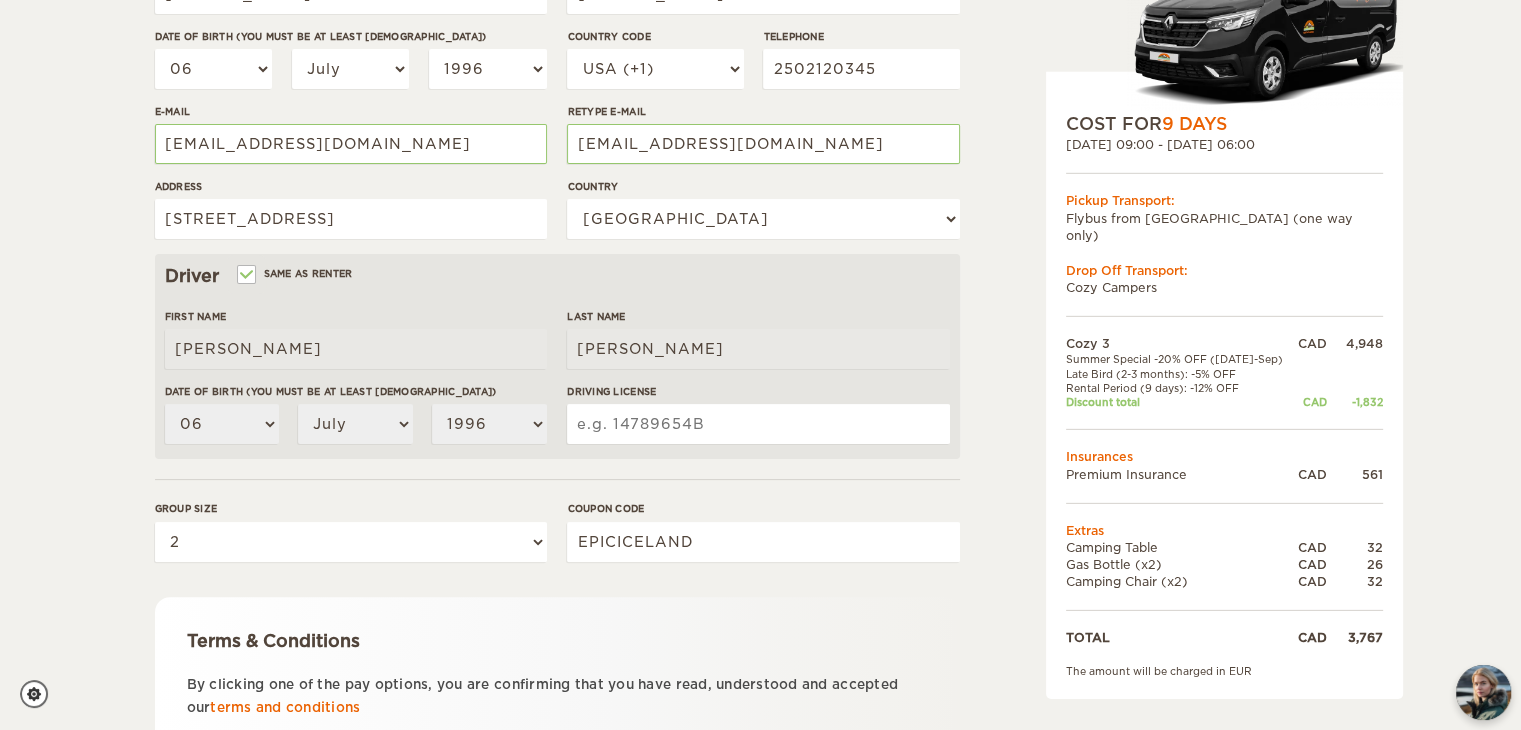 scroll, scrollTop: 412, scrollLeft: 0, axis: vertical 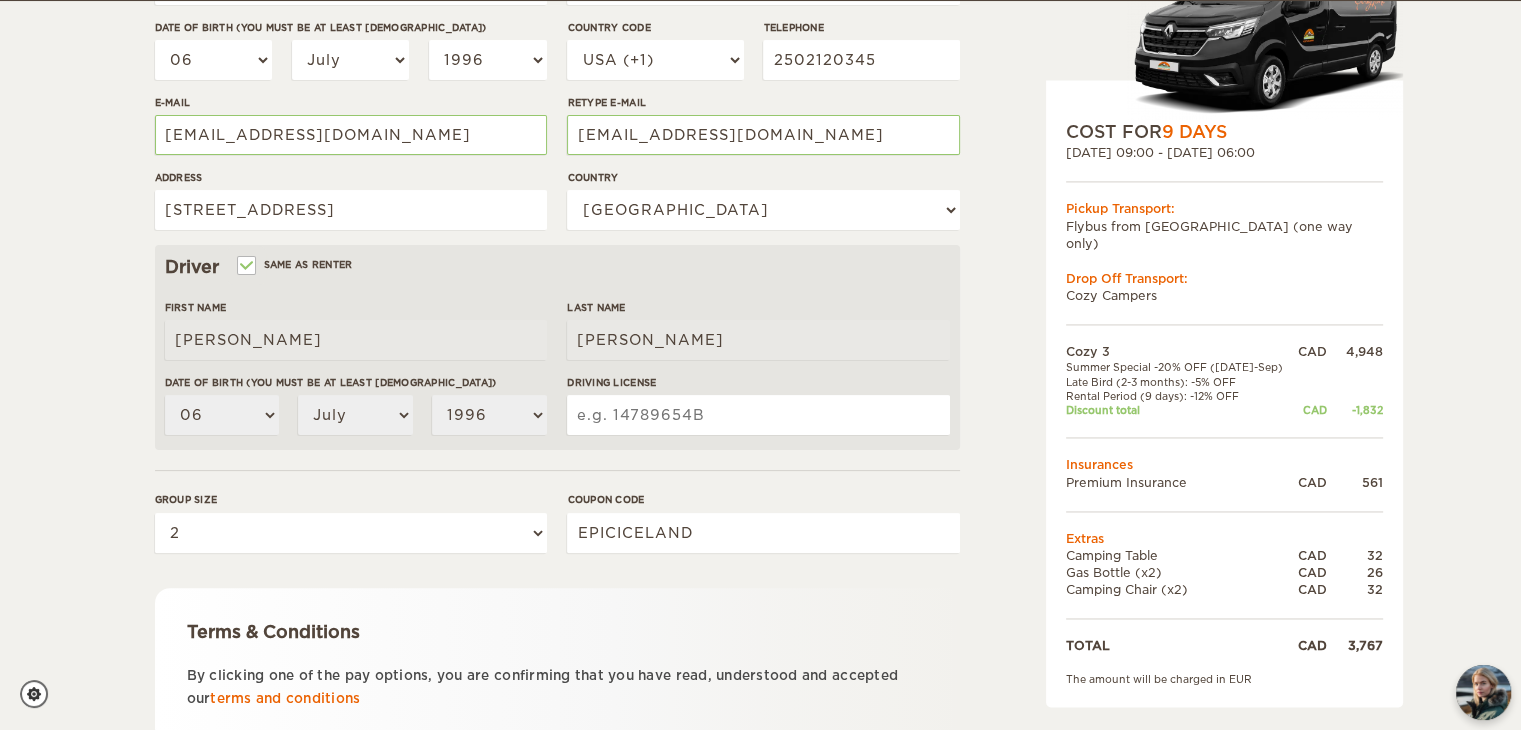 click on "Driving License" at bounding box center (758, 415) 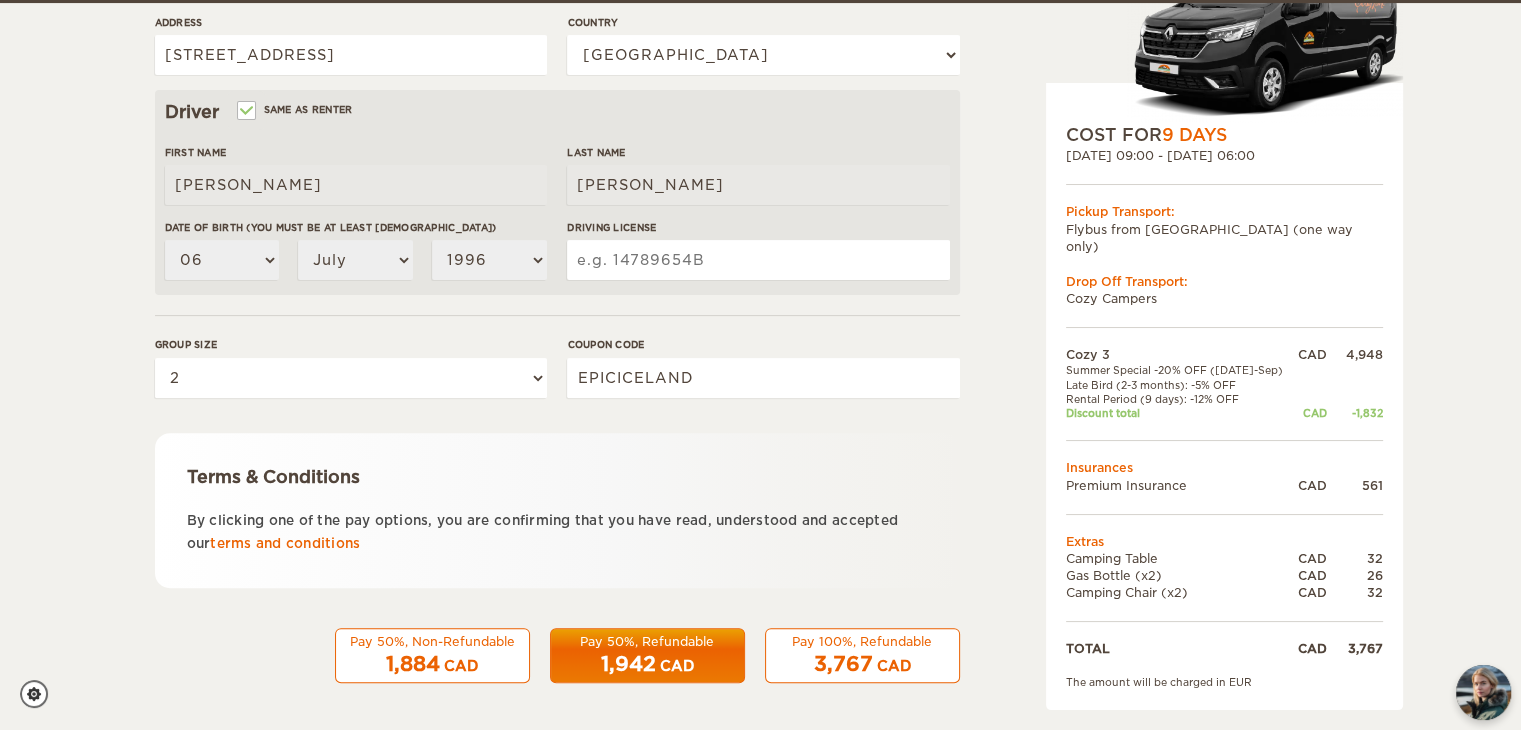 scroll, scrollTop: 570, scrollLeft: 0, axis: vertical 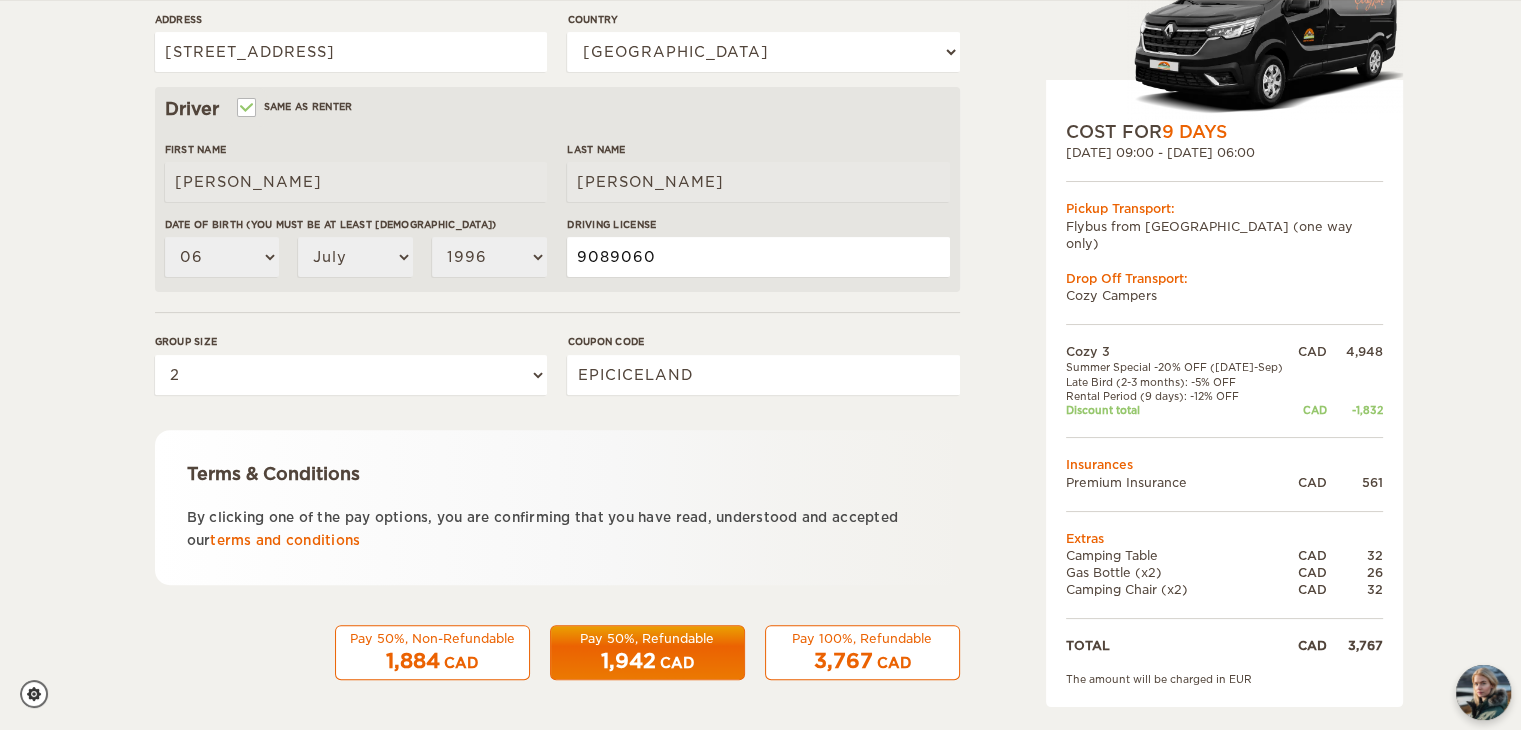 type on "9089060" 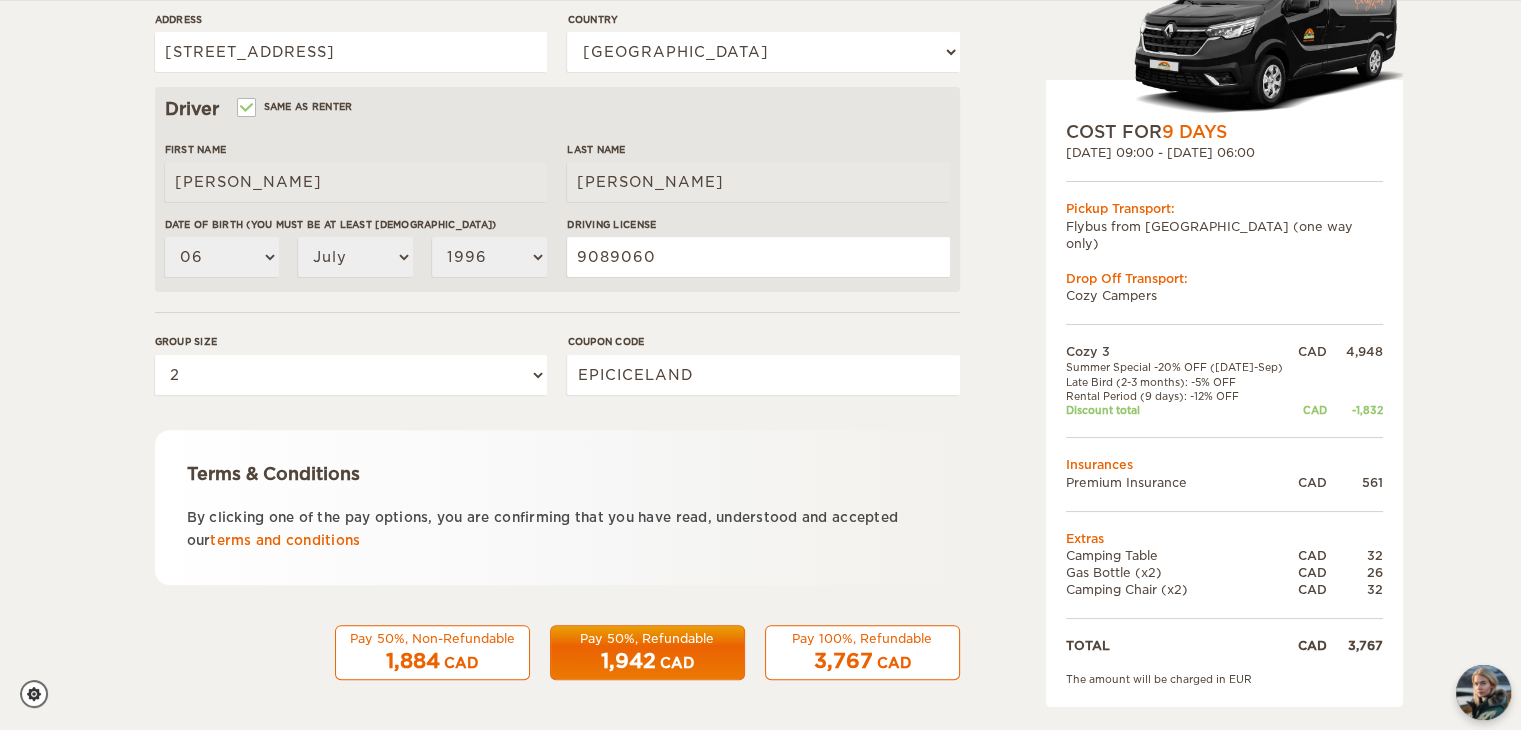click on "Cozy 3
Expand
Collapse
Total
3,767
CAD
Manual 2x4
COST FOR  9 Days
13. Sep 2025 09:00 - 22. Sep 2025 06:00
Pickup Transport:
Flybus from KEF airport (one way only)
Drop Off Transport:
Cozy Campers" at bounding box center [1173, 118] 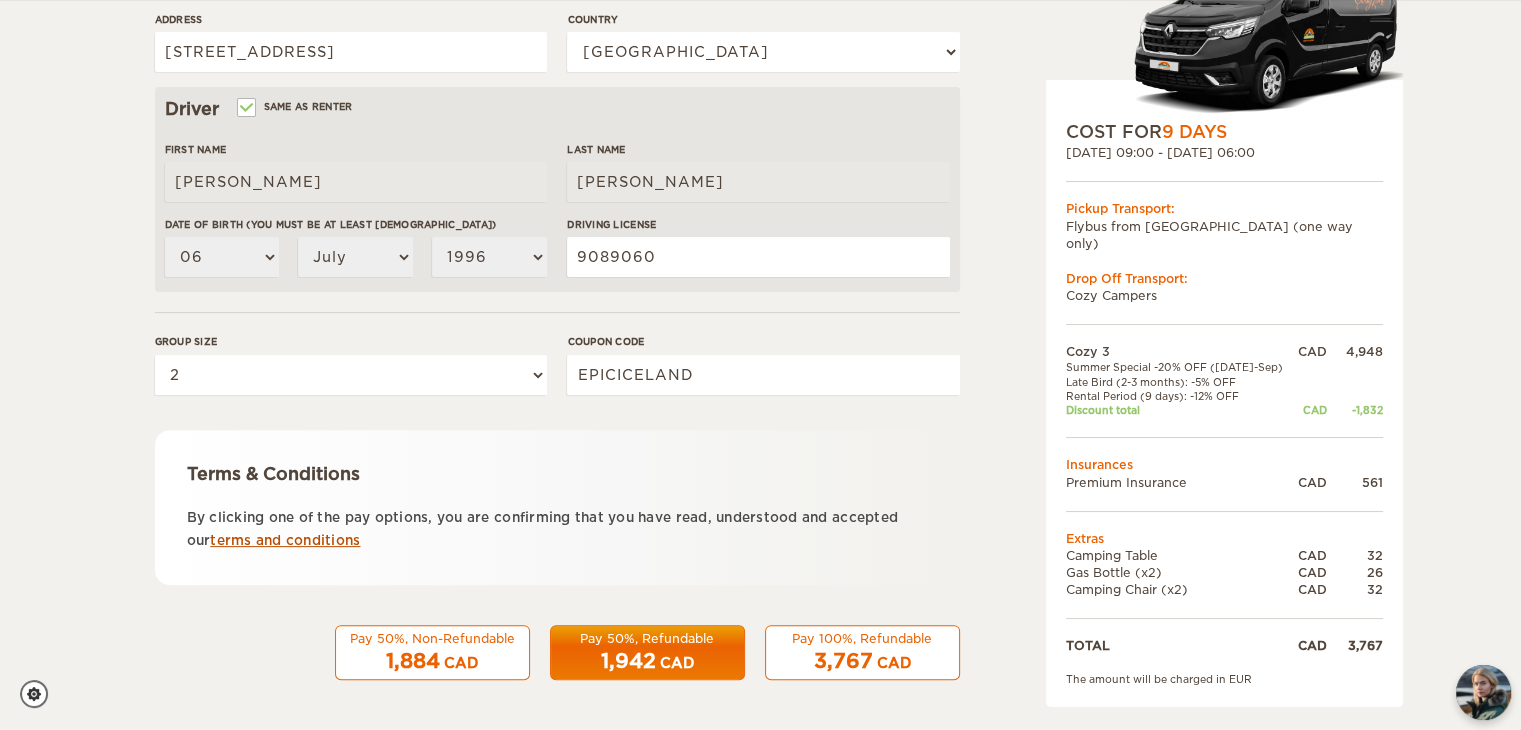 click on "terms and conditions" at bounding box center (285, 540) 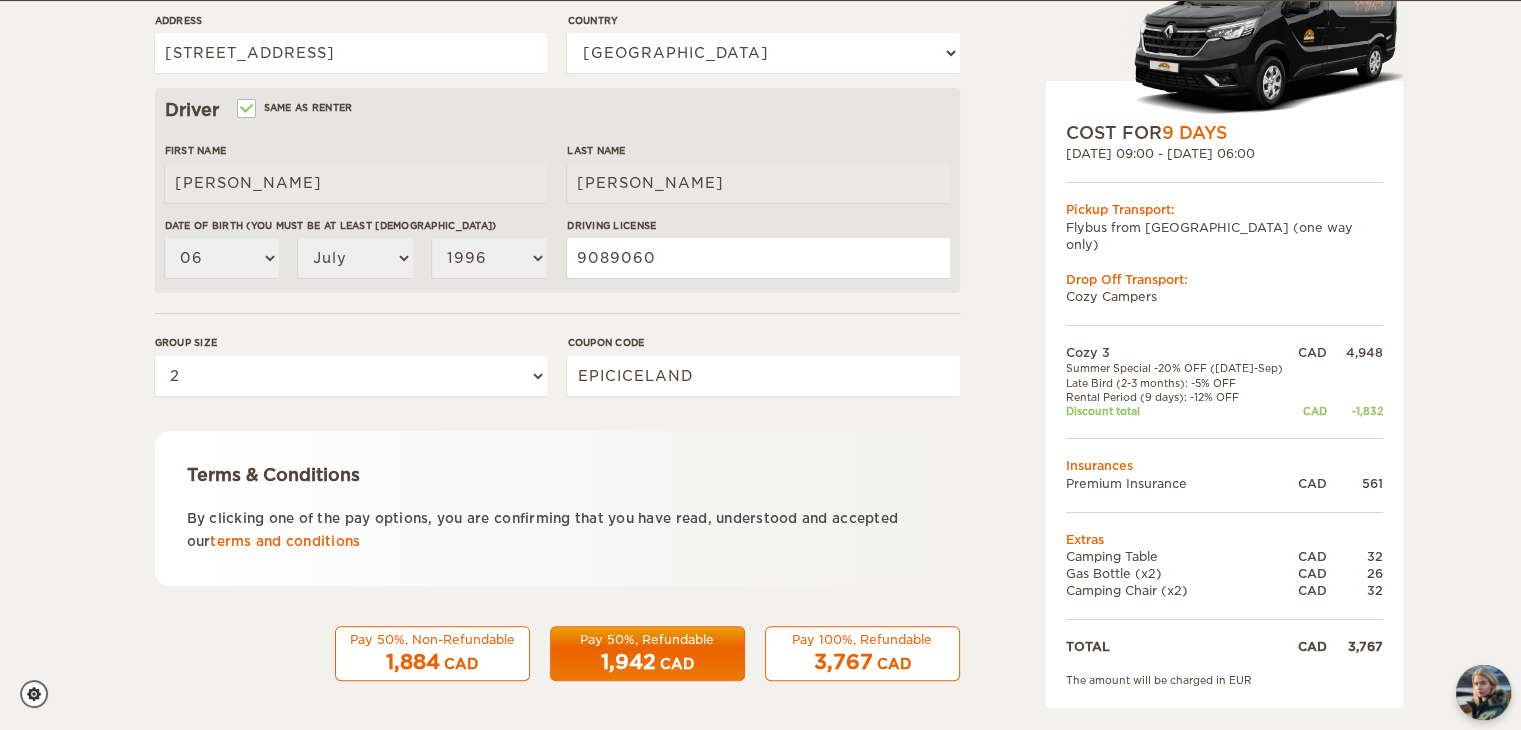 click on "1,942
CAD" at bounding box center (647, 662) 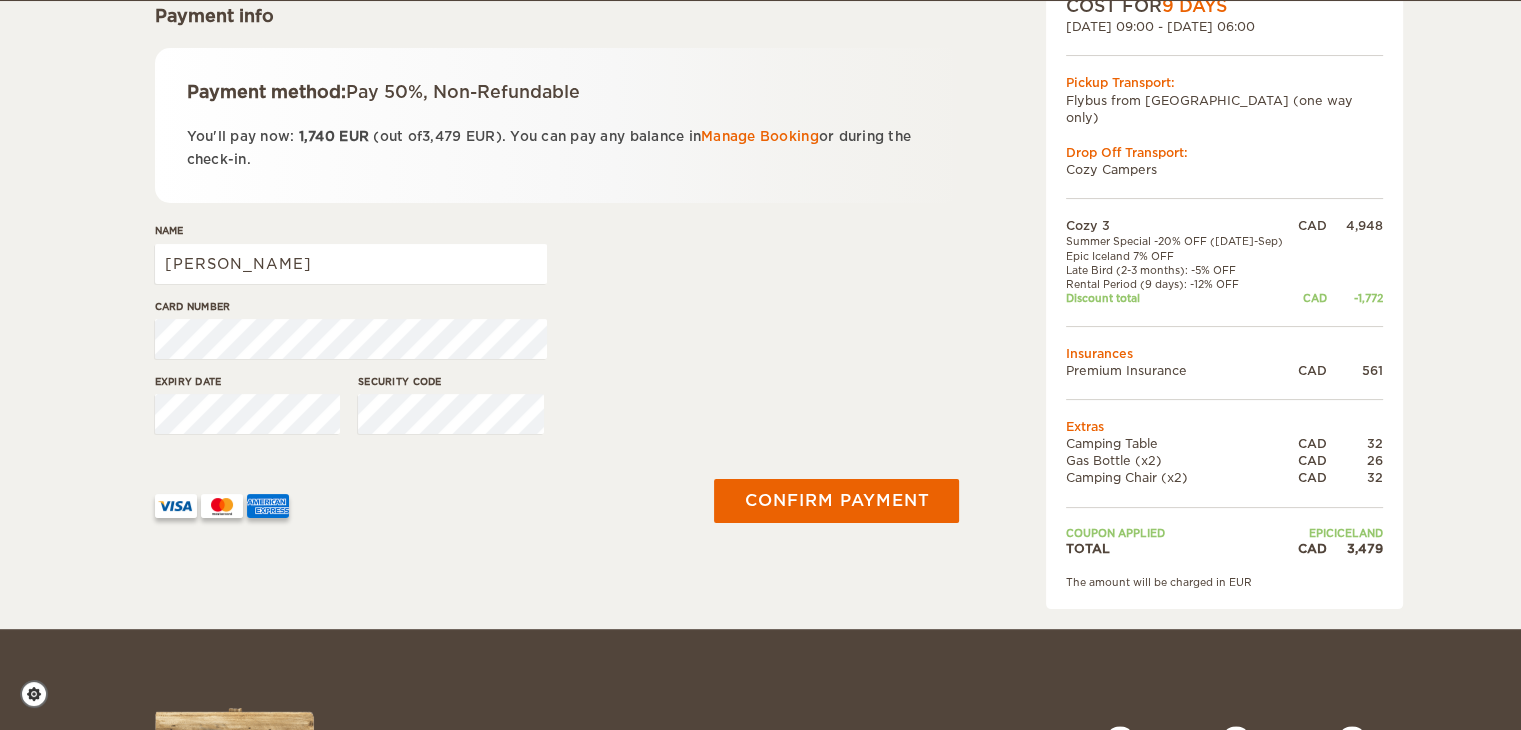 scroll, scrollTop: 316, scrollLeft: 0, axis: vertical 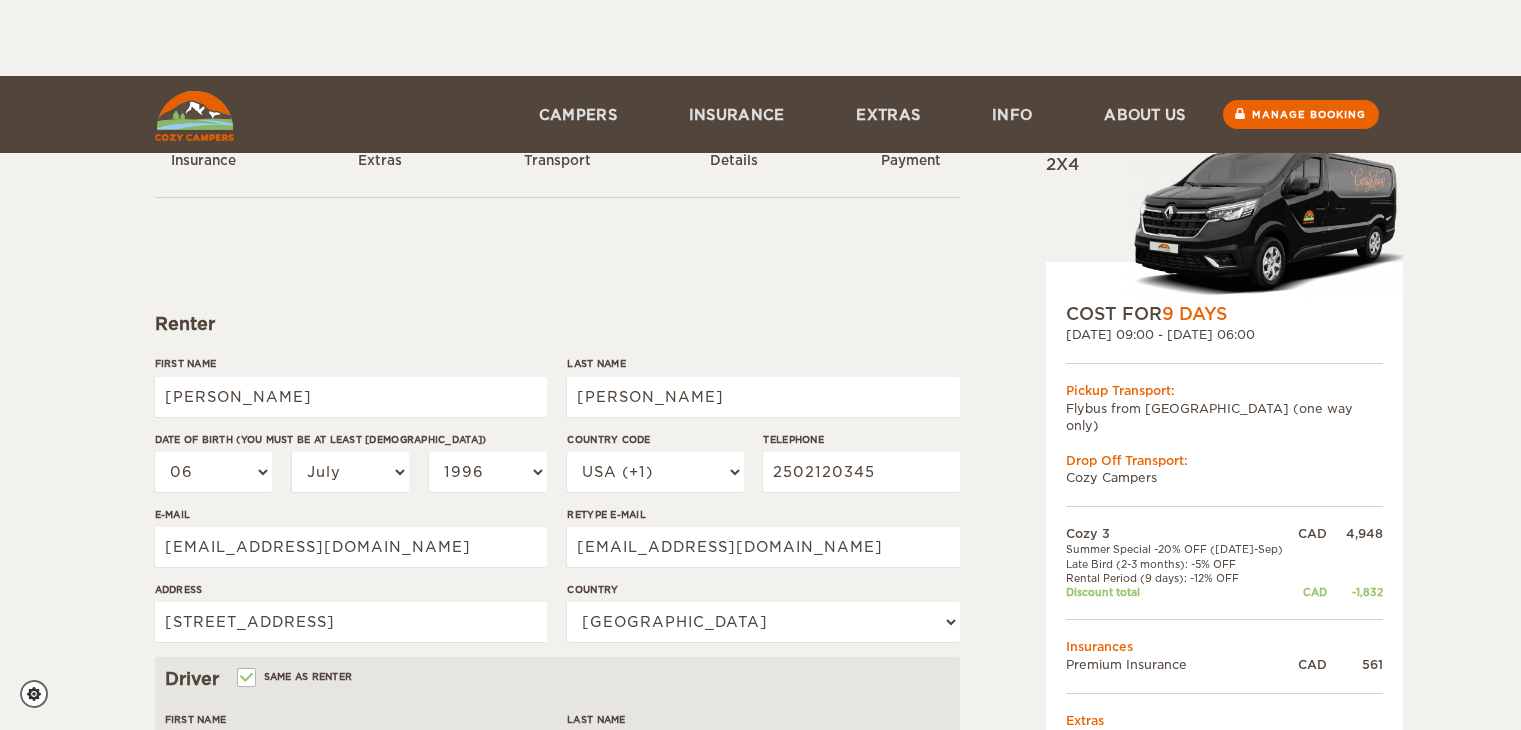 select on "06" 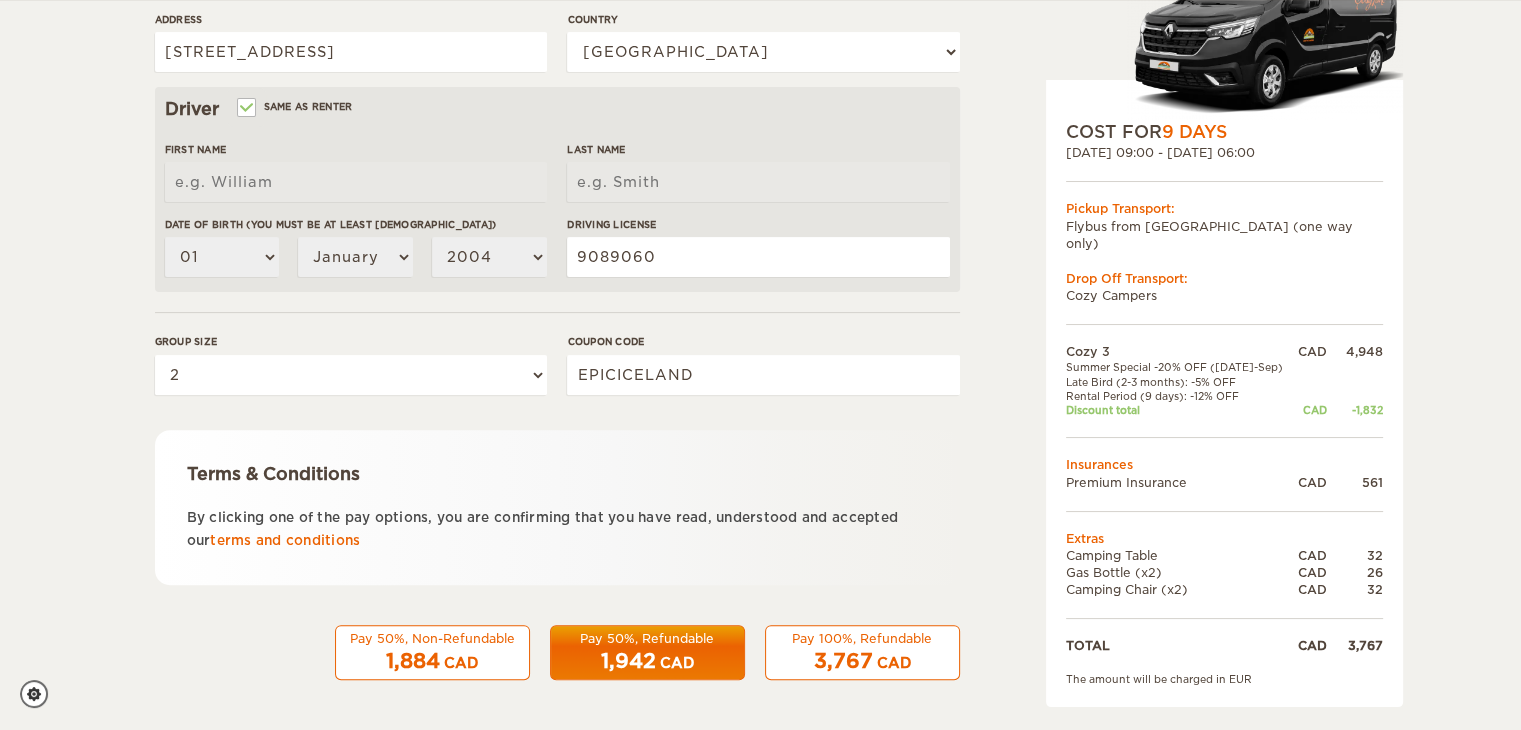 scroll, scrollTop: 570, scrollLeft: 0, axis: vertical 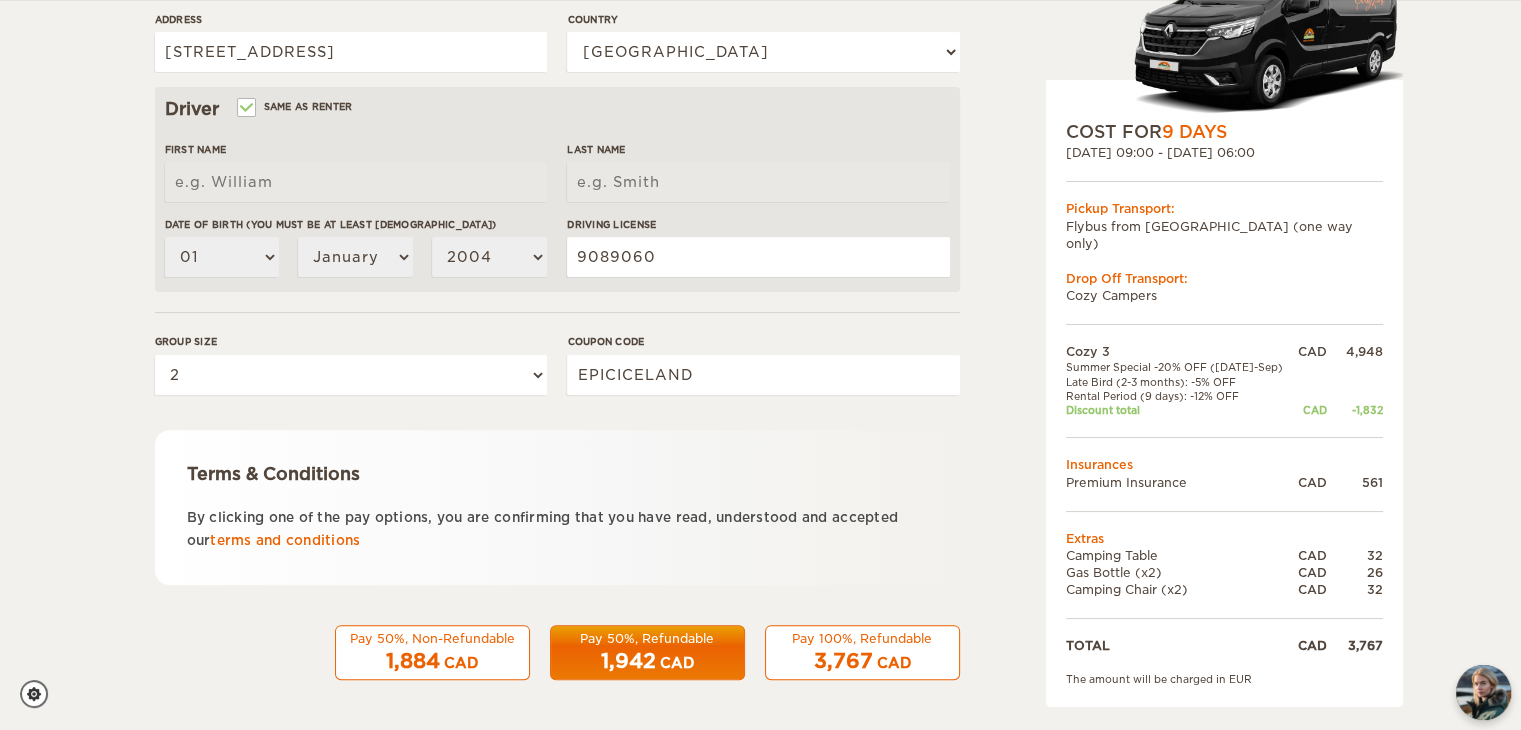 click on "Pay 50%, Refundable" at bounding box center [647, 638] 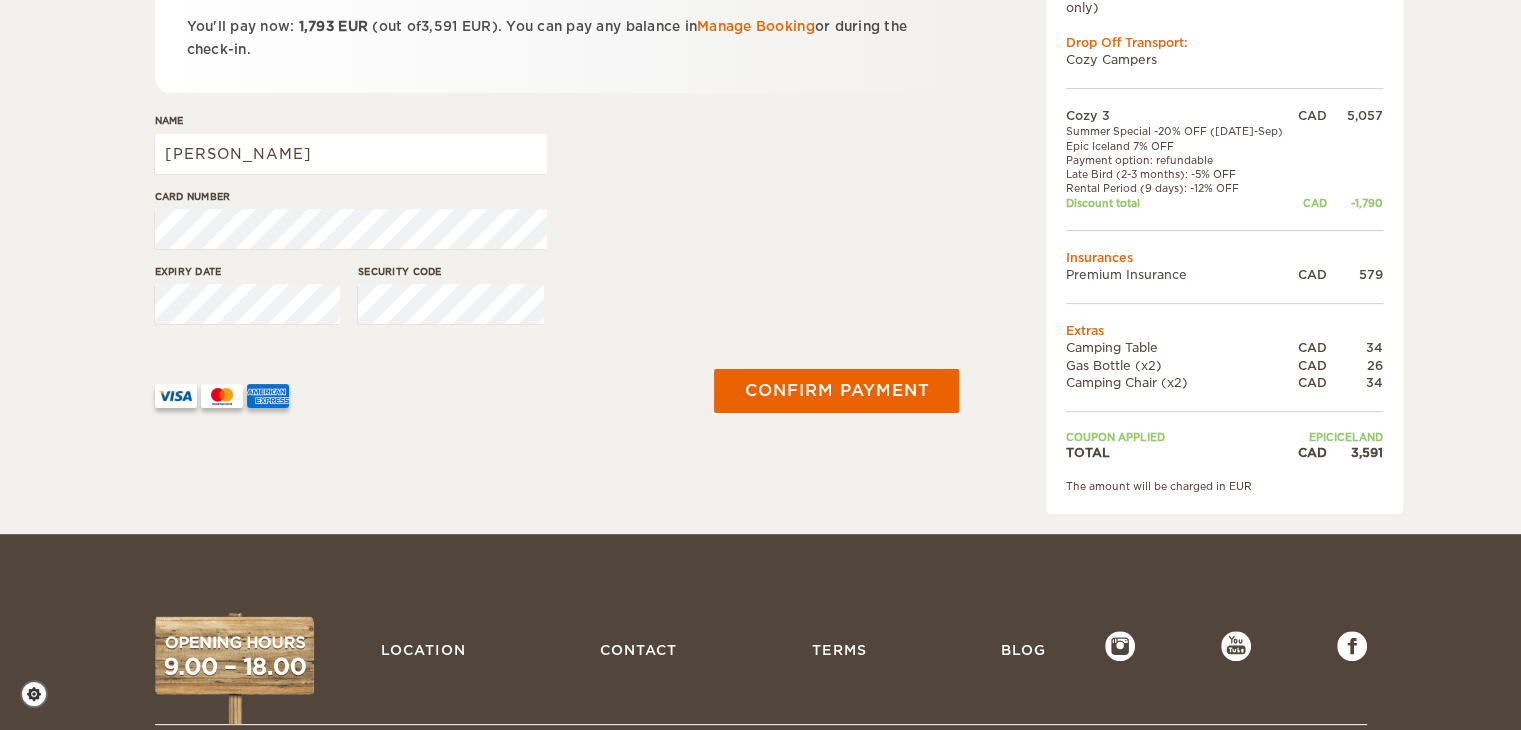 scroll, scrollTop: 0, scrollLeft: 0, axis: both 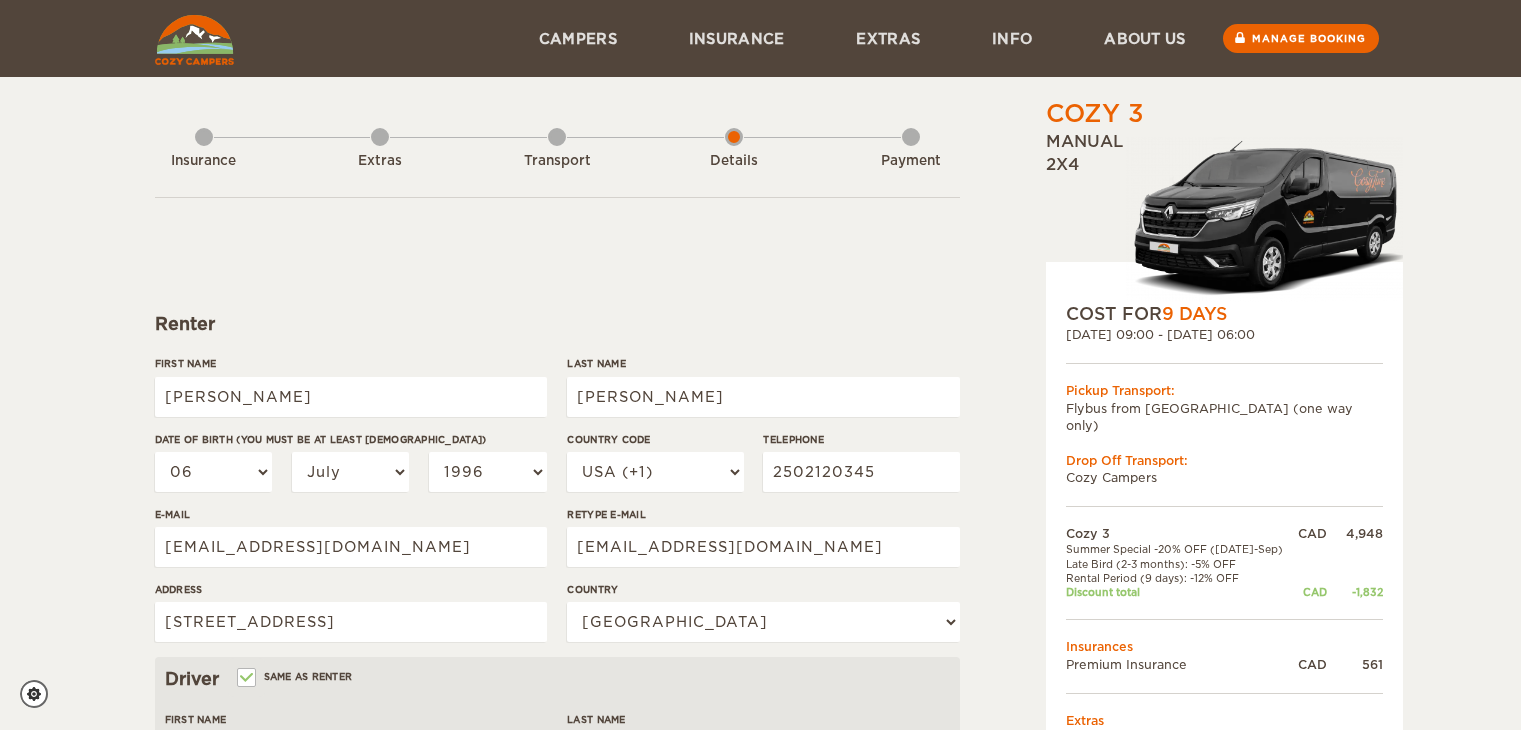 select on "06" 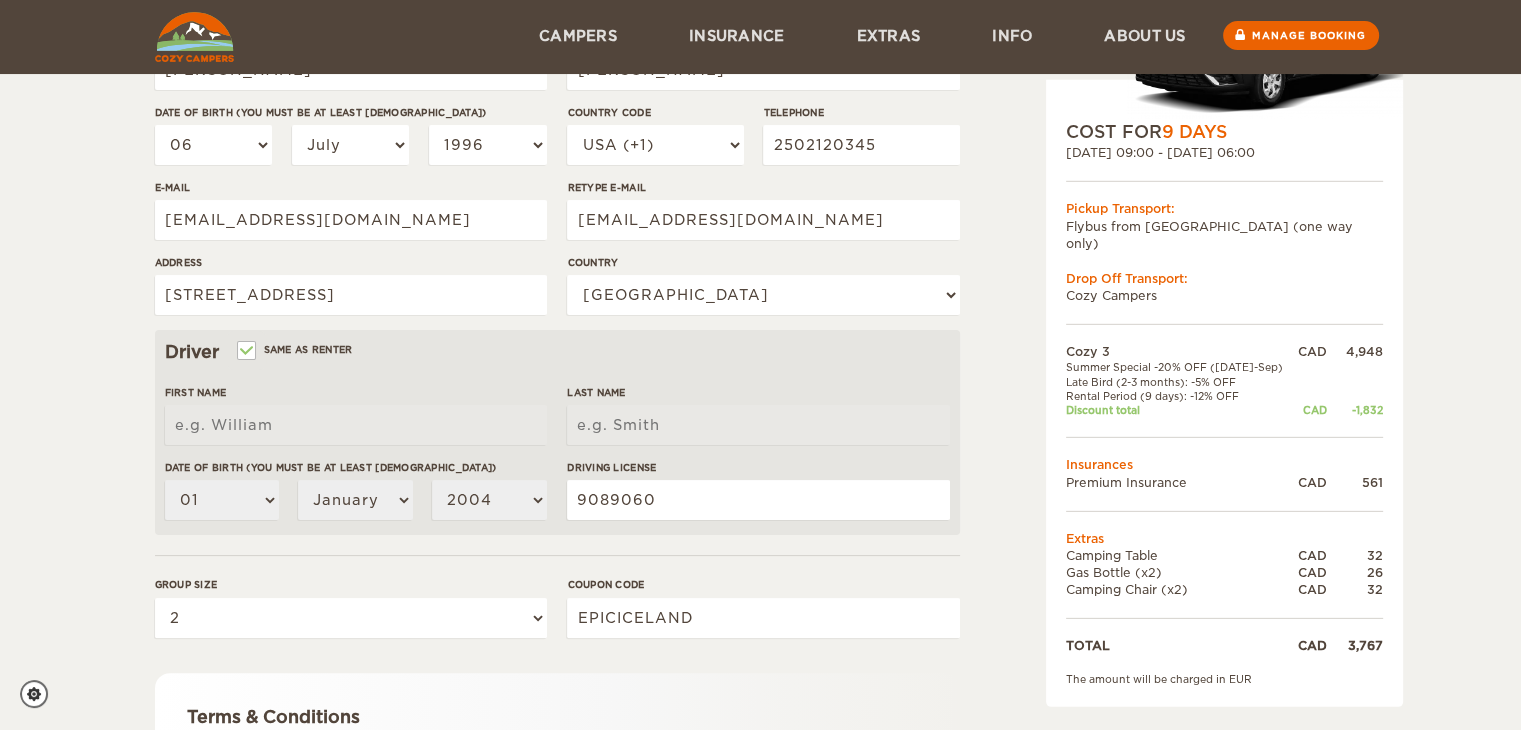 scroll, scrollTop: 0, scrollLeft: 0, axis: both 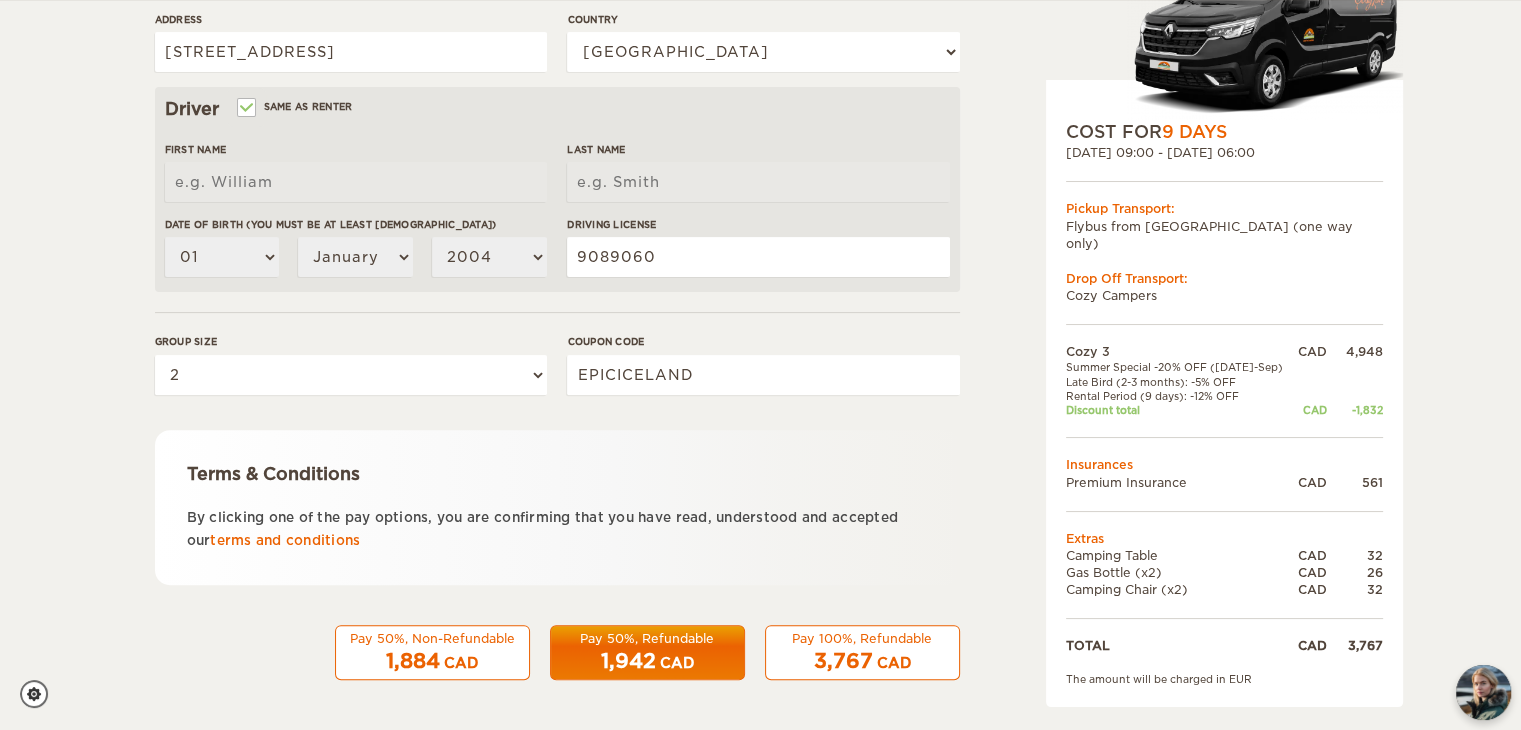 click on "Pay 50%, Refundable
1,942
CAD" at bounding box center (647, 653) 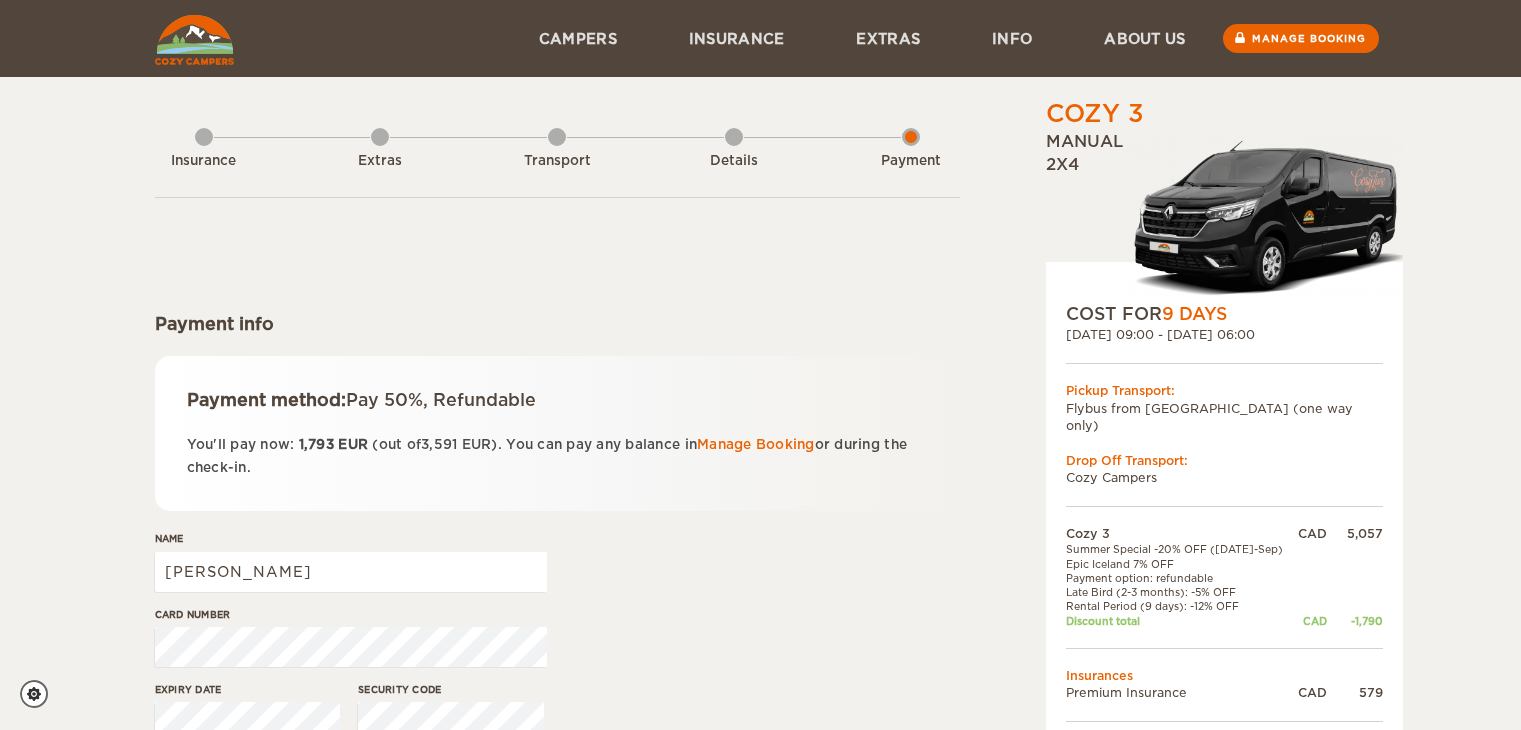 scroll, scrollTop: 0, scrollLeft: 0, axis: both 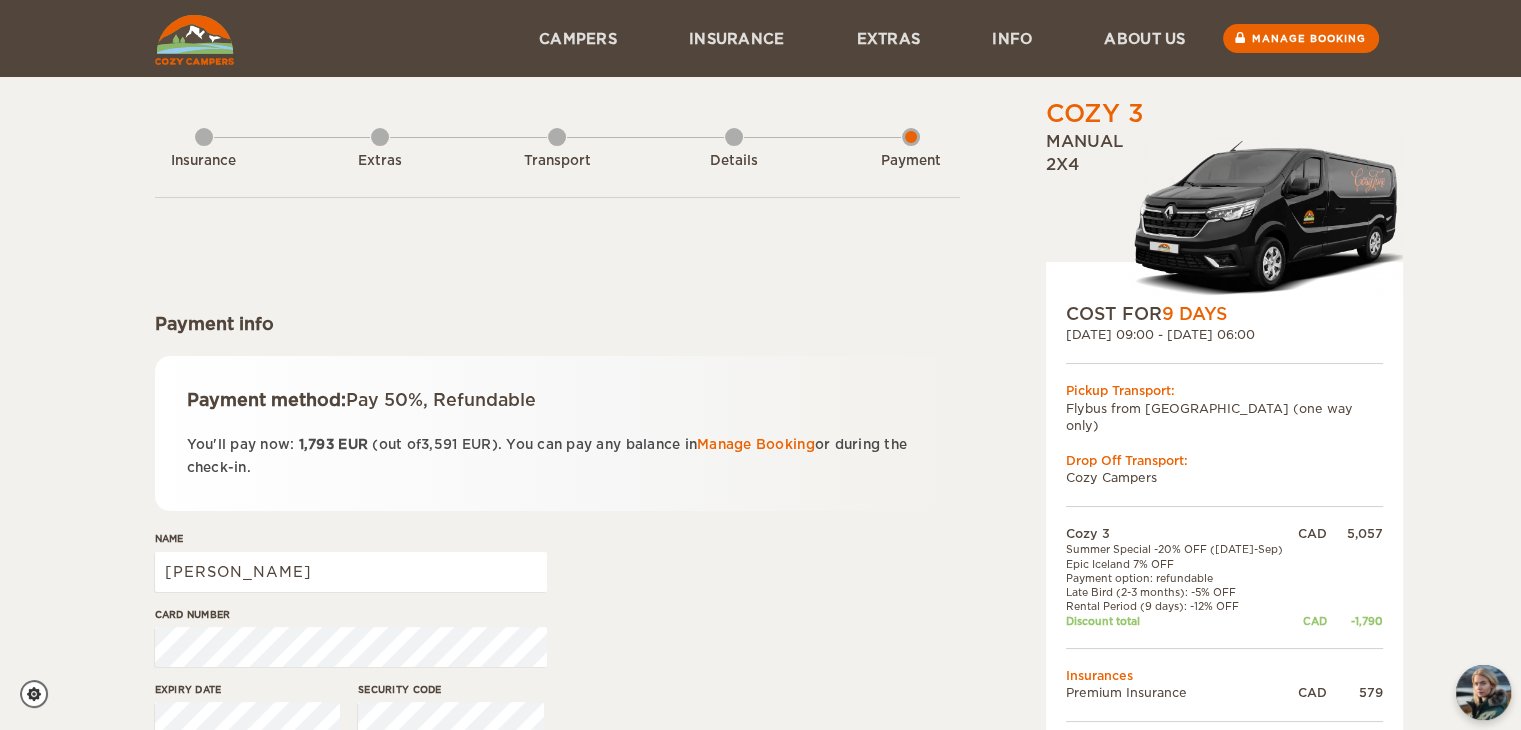 click on "Insurance" at bounding box center (204, 157) 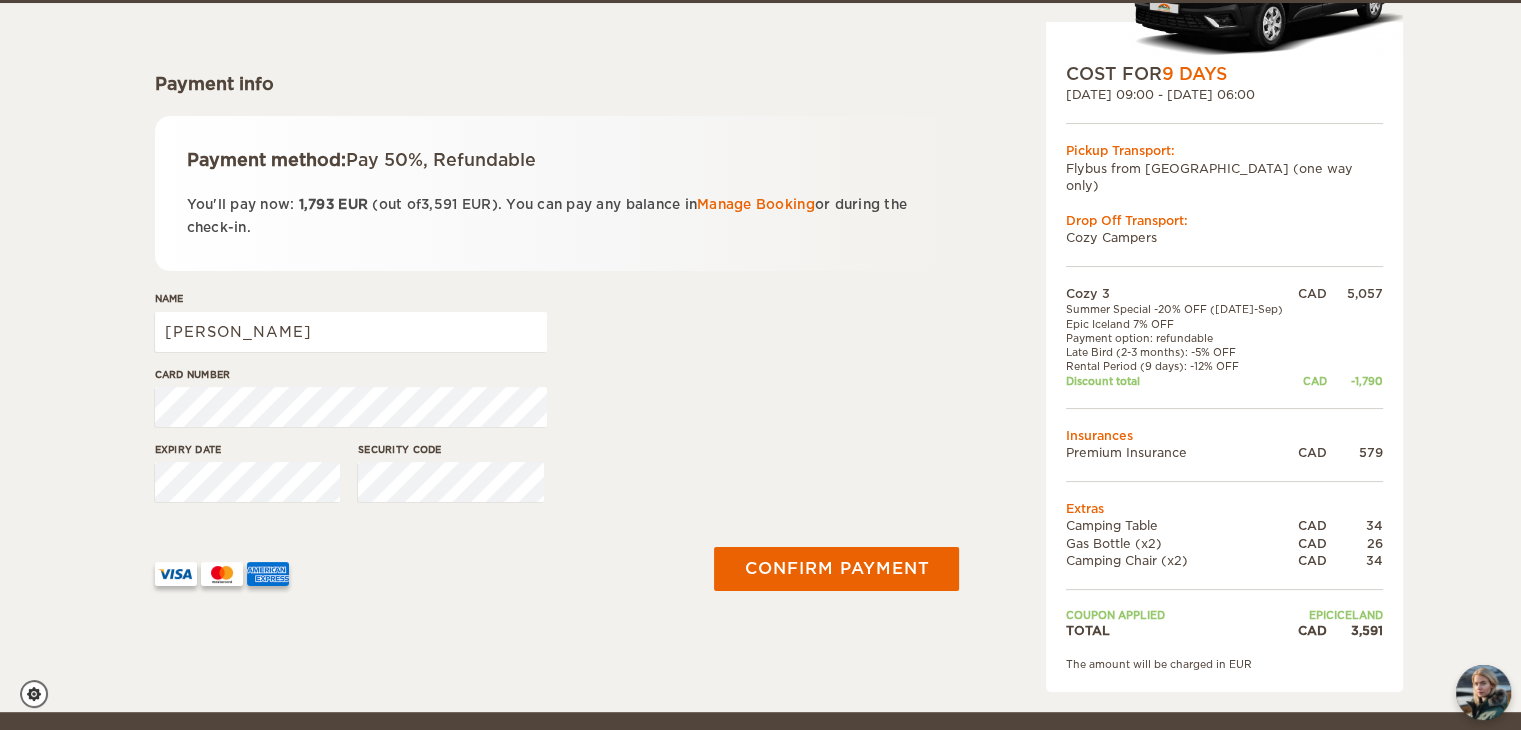 scroll, scrollTop: 244, scrollLeft: 0, axis: vertical 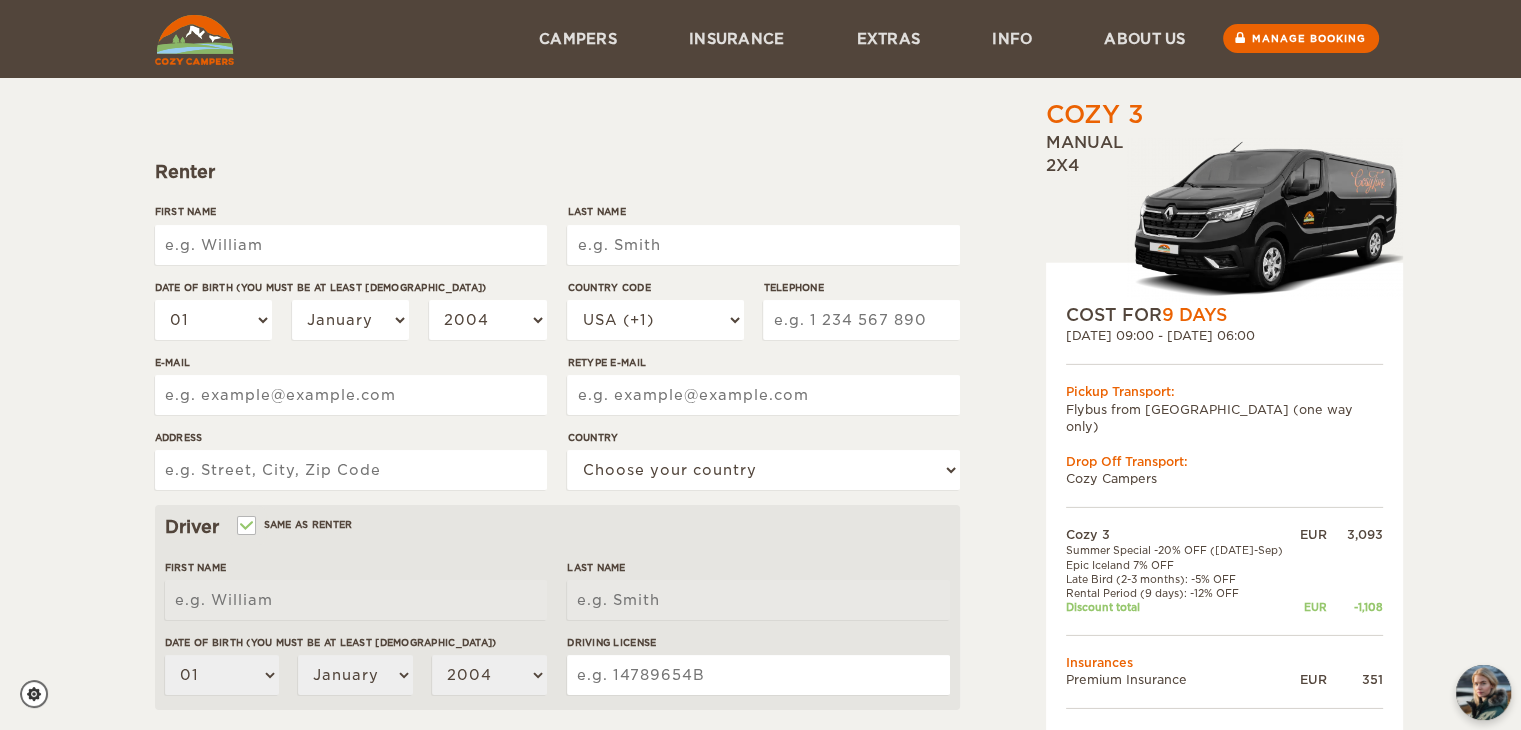 click on "First Name" at bounding box center [351, 245] 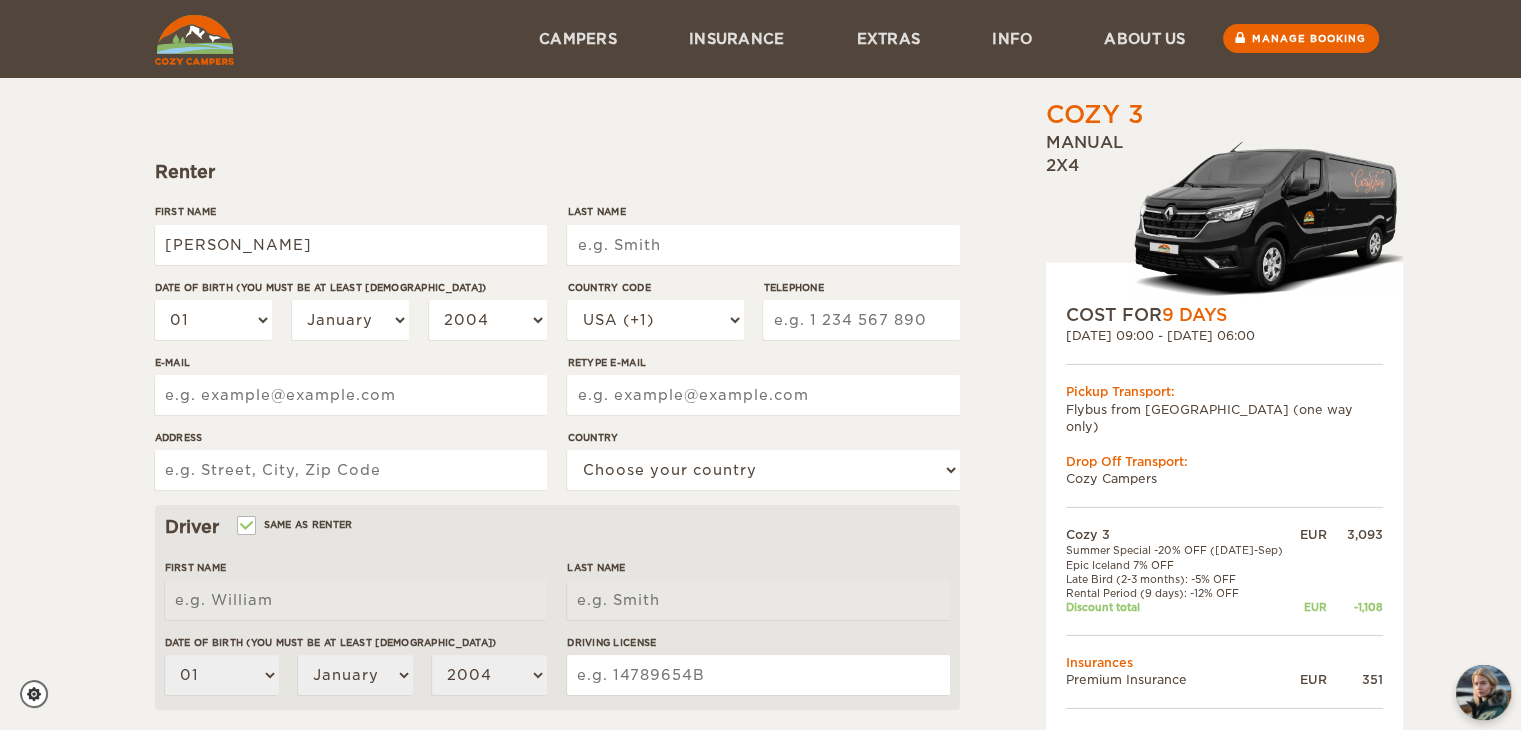 type on "[PERSON_NAME]" 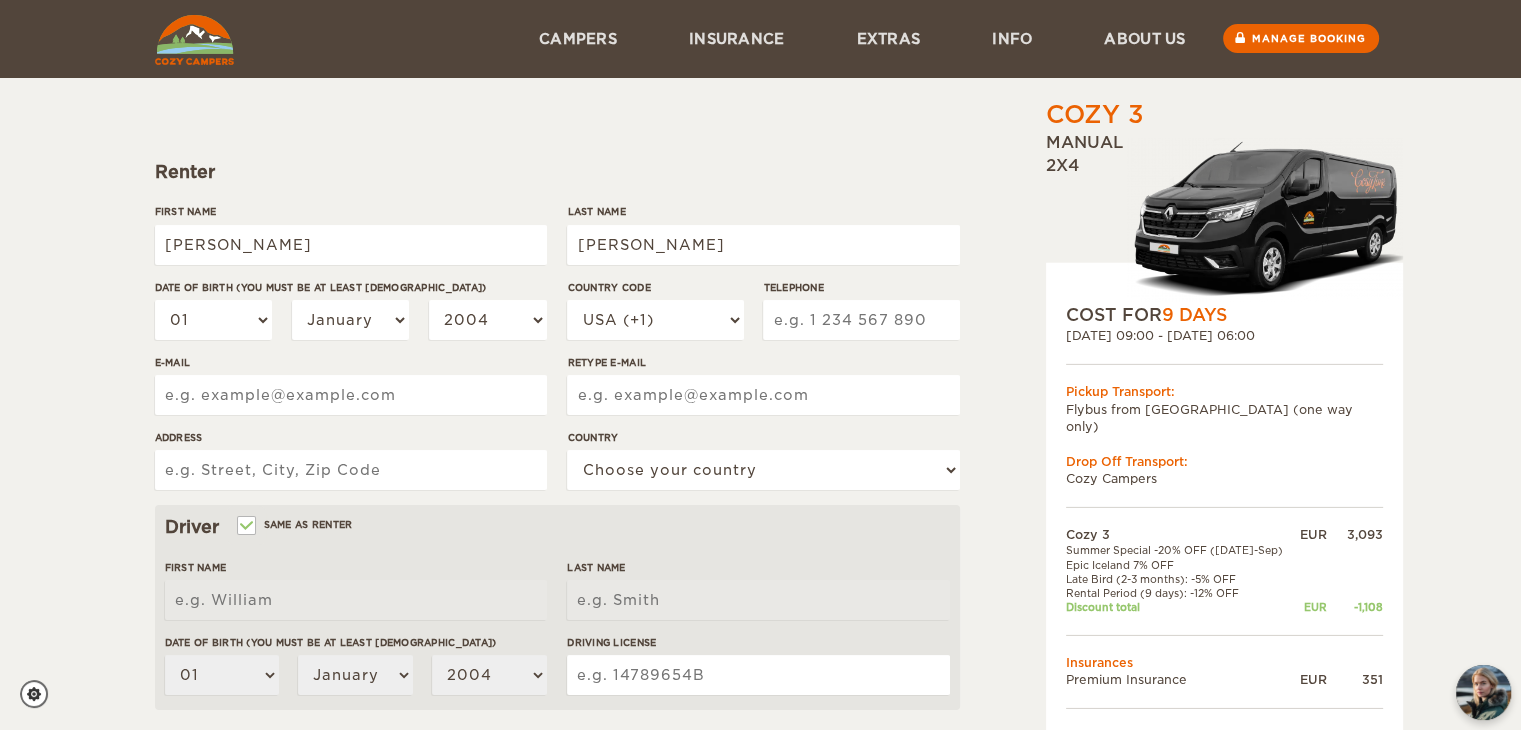 type on "[EMAIL_ADDRESS][DOMAIN_NAME]" 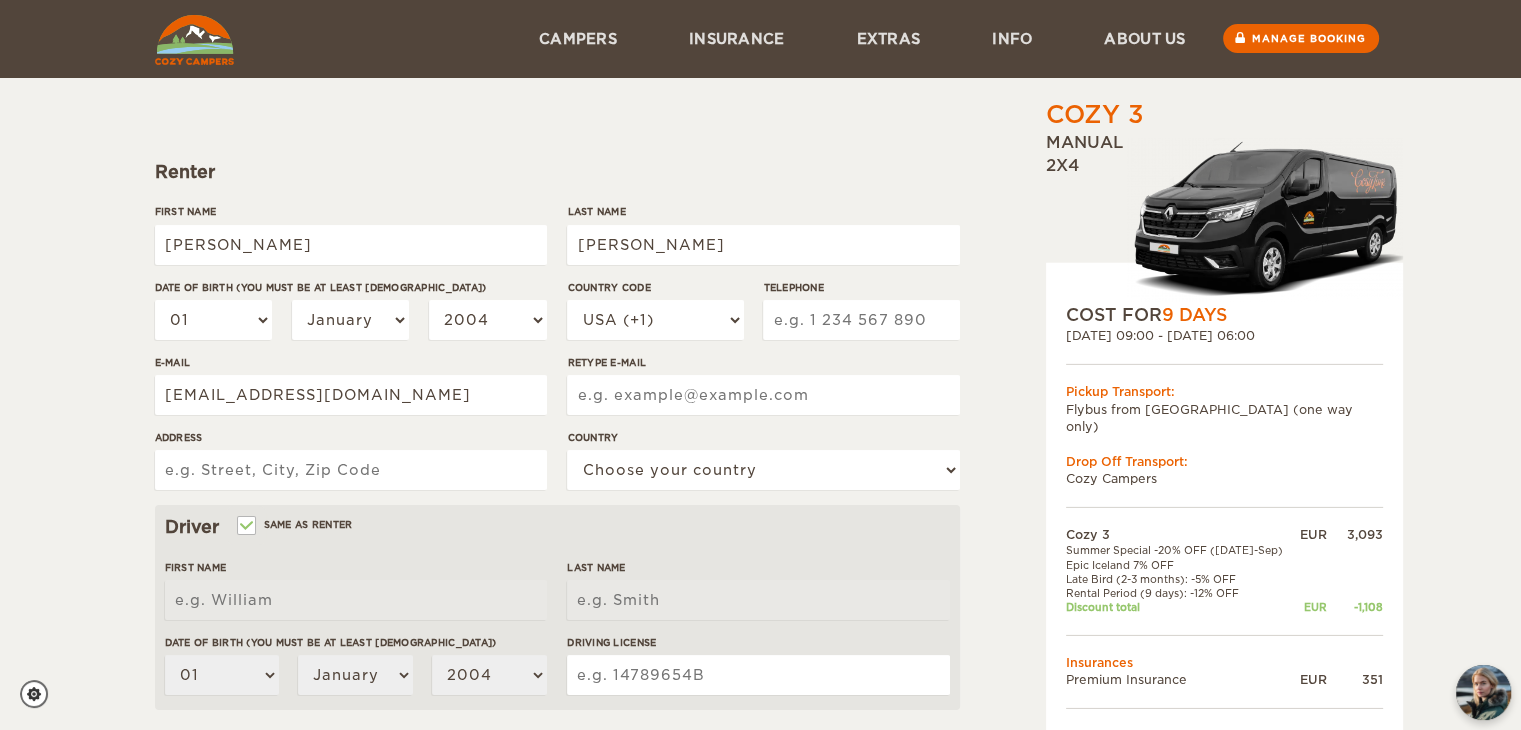 type on "[EMAIL_ADDRESS][DOMAIN_NAME]" 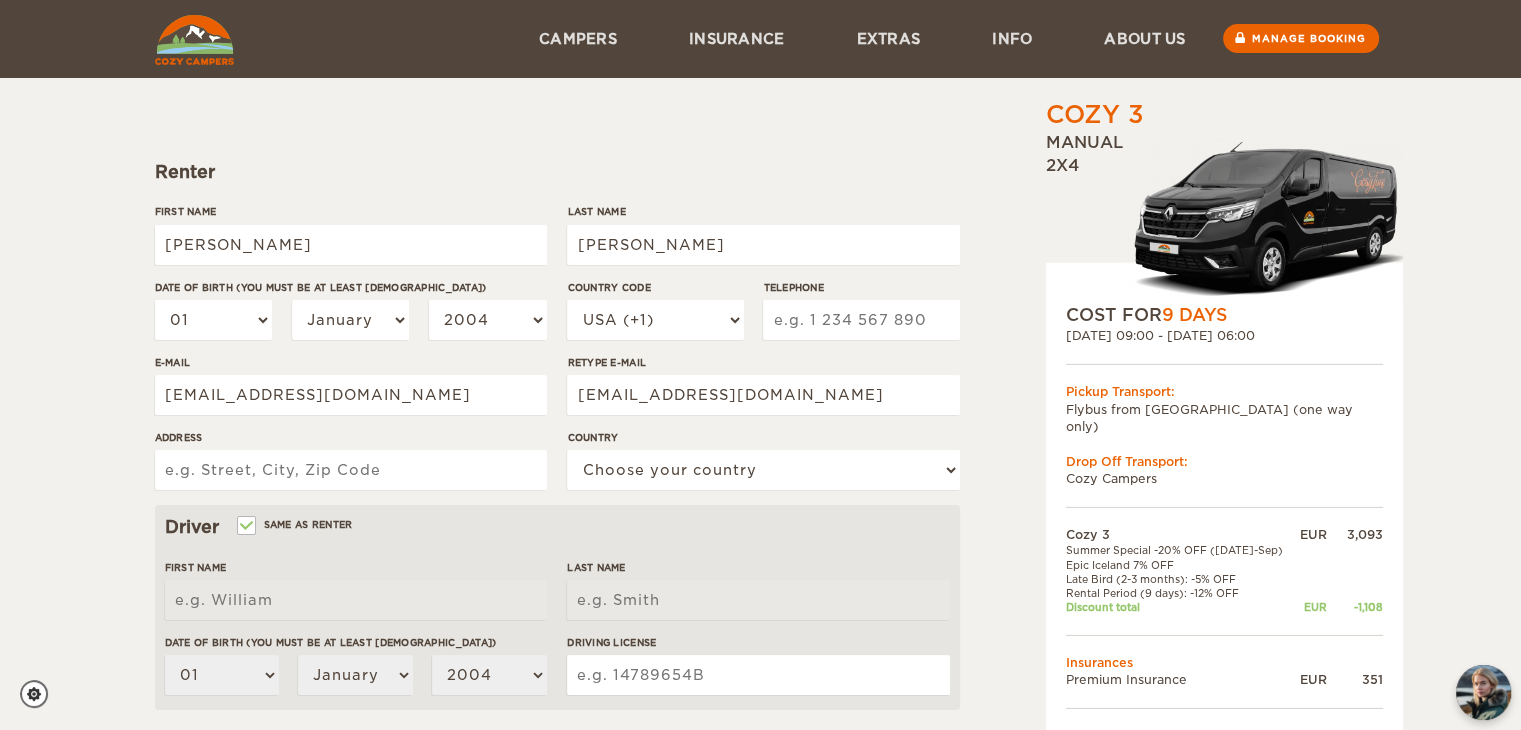 type on "857 Burne Avenue" 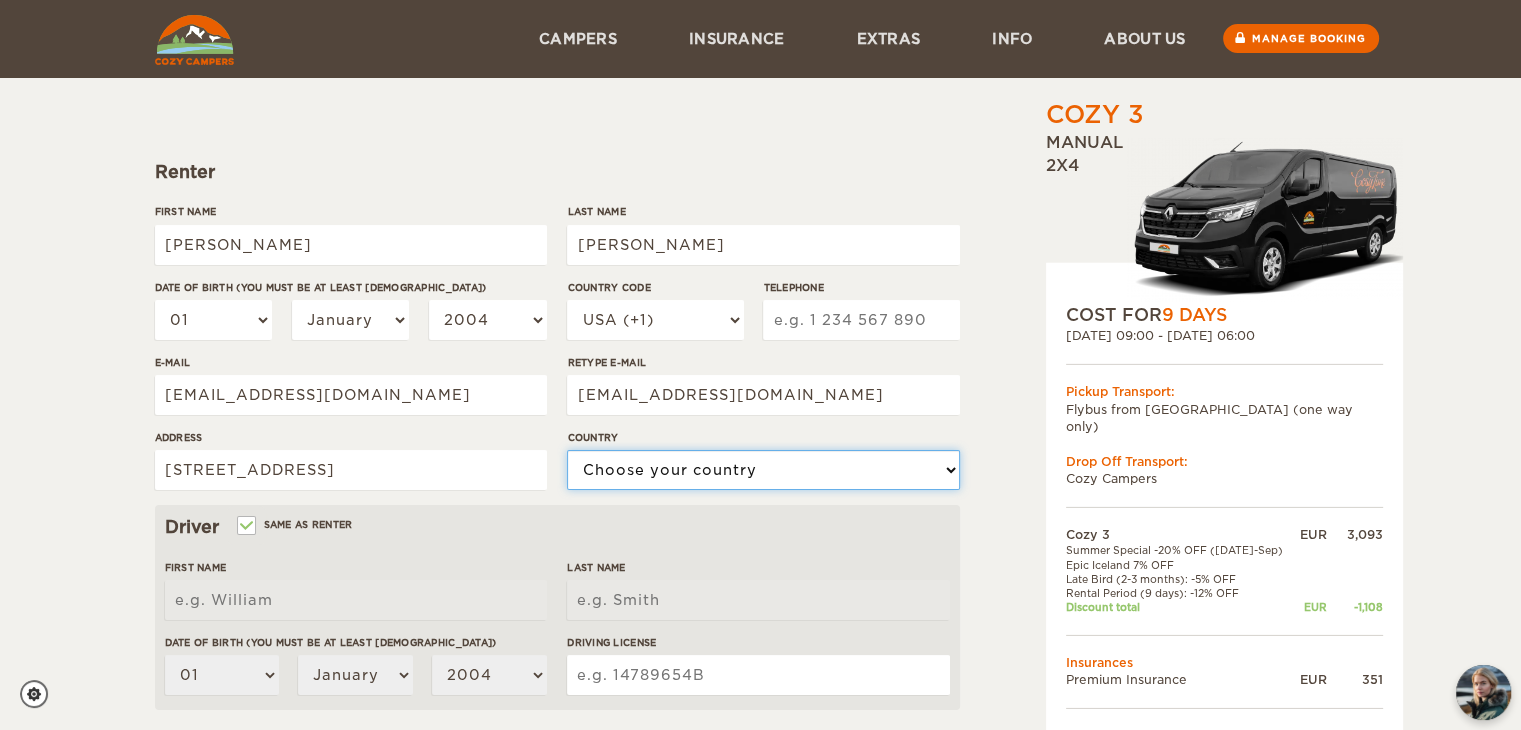 select on "38" 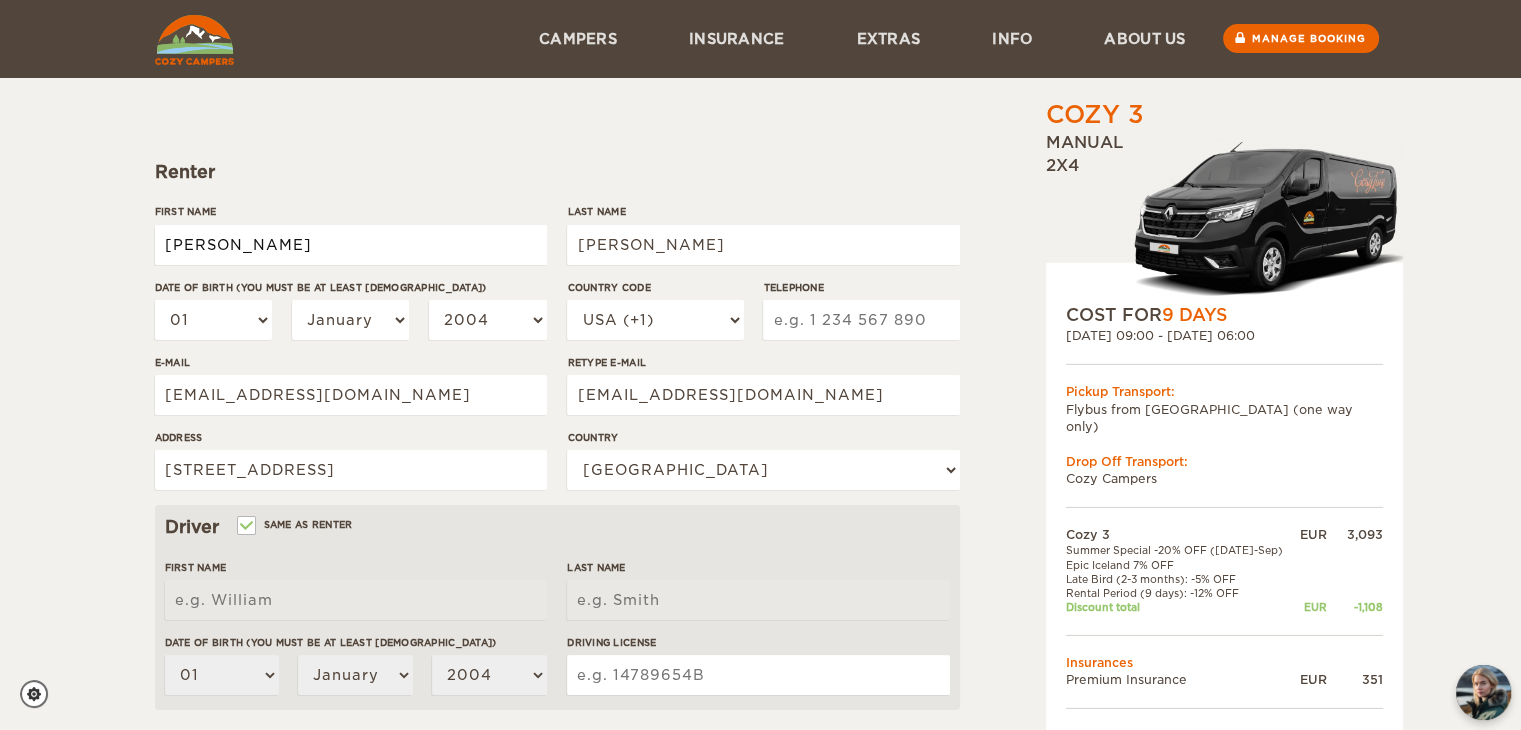type on "Brandon" 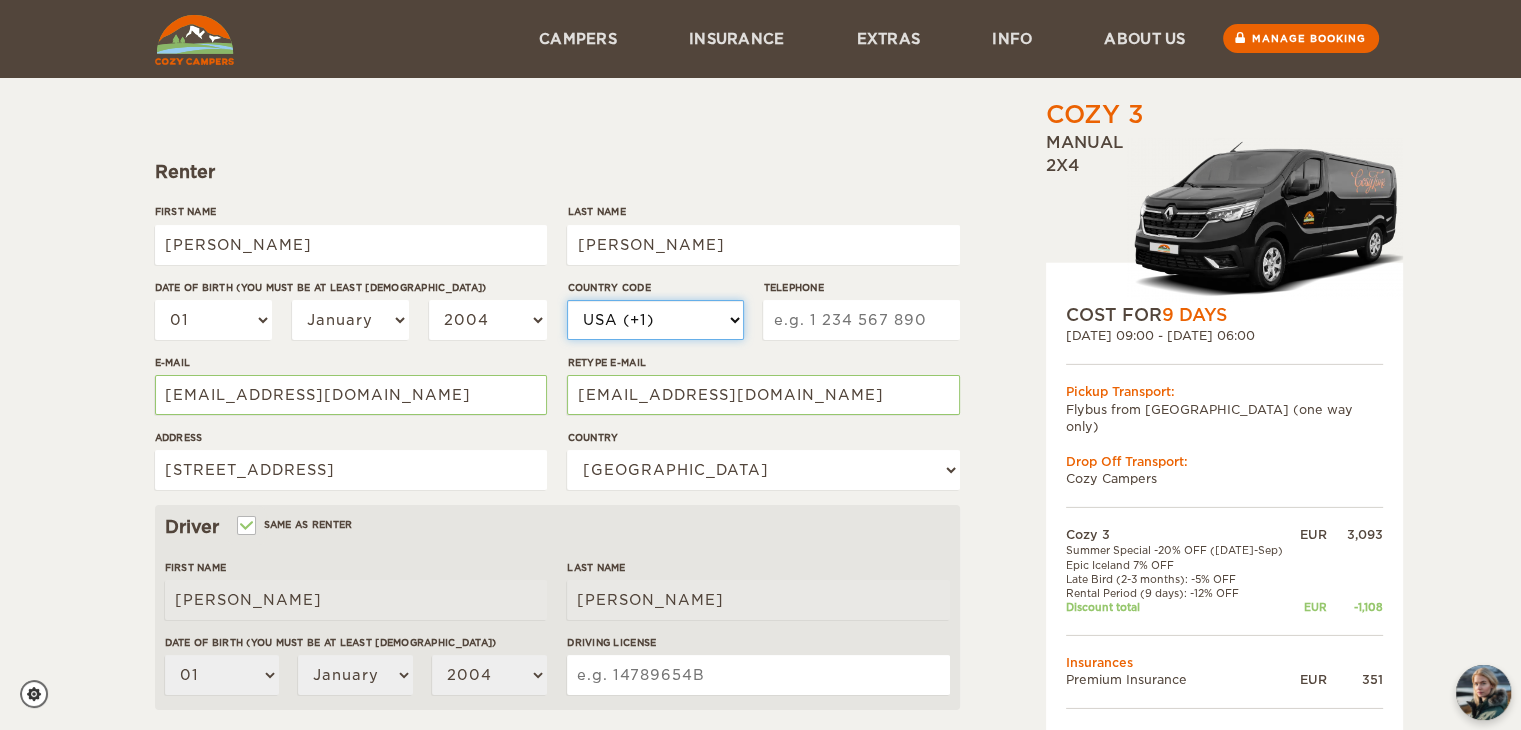 click on "USA (+1)
UK (+44)
Germany (+49)
Algeria (+213)
Andorra (+376)
Angola (+244)
Anguilla (+1264)
Antigua & Barbuda (+1268)
Argentina (+54)
Armenia (+374)
Aruba (+297)
Australia (+61)
Austria (+43)
Azerbaijan (+994)
Bahamas (+1242)
Bahrain (+973)
Bangladesh (+880)
Barbados (+1246)
Belarus (+375)
Belgium (+32)
Belize (+501)
Benin (+229)
Bermuda (+1441)
Bhutan (+975)
Bolivia (+591)
Bosnia Herzegovina (+387)
Botswana (+267)
Brazil (+55)
Brunei (+673)
Bulgaria (+359)
Burkina Faso (+226)
Burundi (+257)
Cambodia (+855)
Cameroon (+237)
Canada (+1)
Cape Verde Islands (+238)
Cayman Islands (+1345)
Central African Republic (+236)
Chile (+56)
China (+86)
Colombia (+57)
Comoros (+269)
Congo (+242)
Cook Islands (+682)
Costa Rica (+506)" at bounding box center (655, 320) 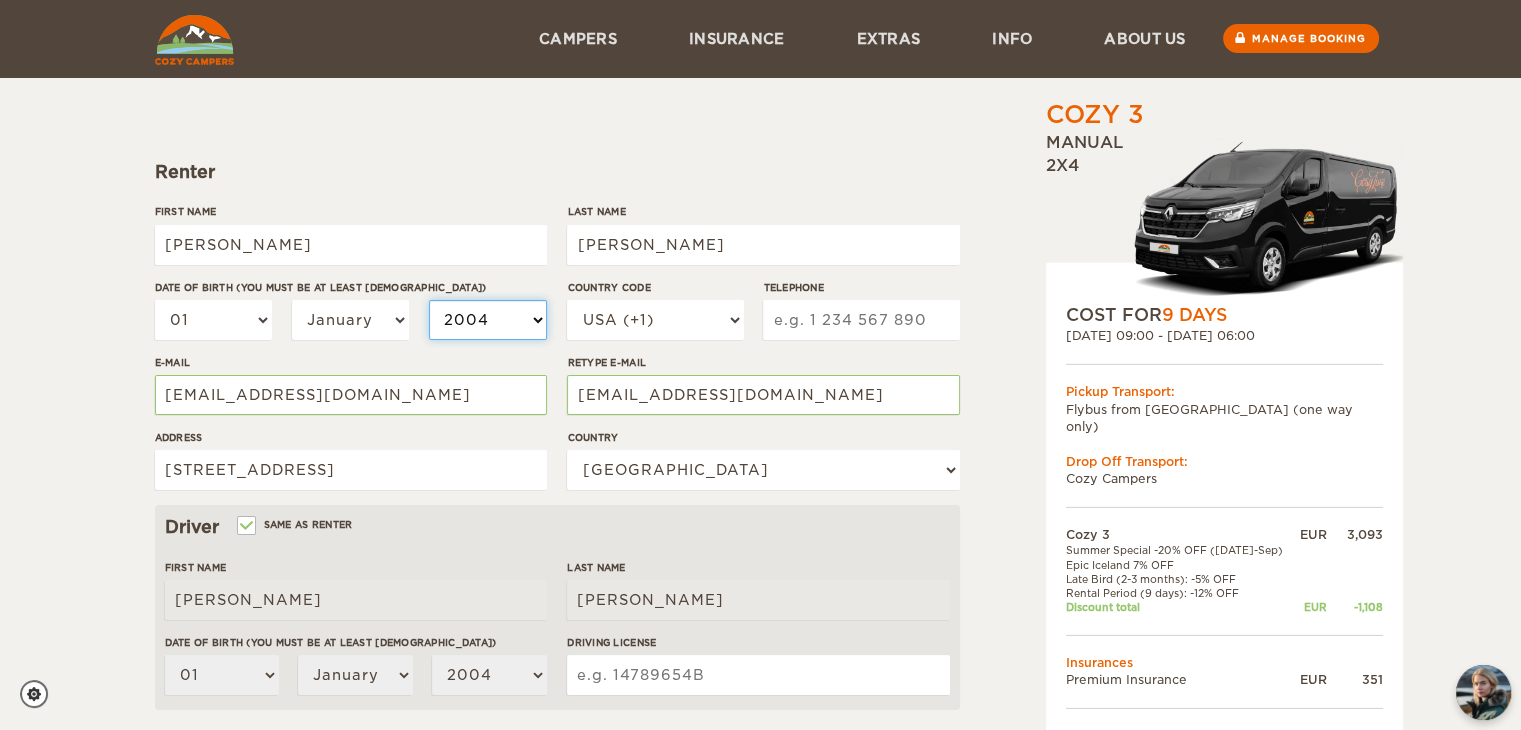 click on "2004 2003 2002 2001 2000 1999 1998 1997 1996 1995 1994 1993 1992 1991 1990 1989 1988 1987 1986 1985 1984 1983 1982 1981 1980 1979 1978 1977 1976 1975 1974 1973 1972 1971 1970 1969 1968 1967 1966 1965 1964 1963 1962 1961 1960 1959 1958 1957 1956 1955 1954 1953 1952 1951 1950 1949 1948 1947 1946 1945 1944 1943 1942 1941 1940 1939 1938 1937 1936 1935 1934 1933 1932 1931 1930 1929 1928 1927 1926 1925 1924 1923 1922 1921 1920 1919 1918 1917 1916 1915 1914 1913 1912 1911 1910 1909 1908 1907 1906 1905 1904 1903 1902 1901 1900 1899 1898 1897 1896 1895 1894 1893 1892 1891 1890 1889 1888 1887 1886 1885 1884 1883 1882 1881 1880 1879 1878 1877 1876 1875" at bounding box center (488, 320) 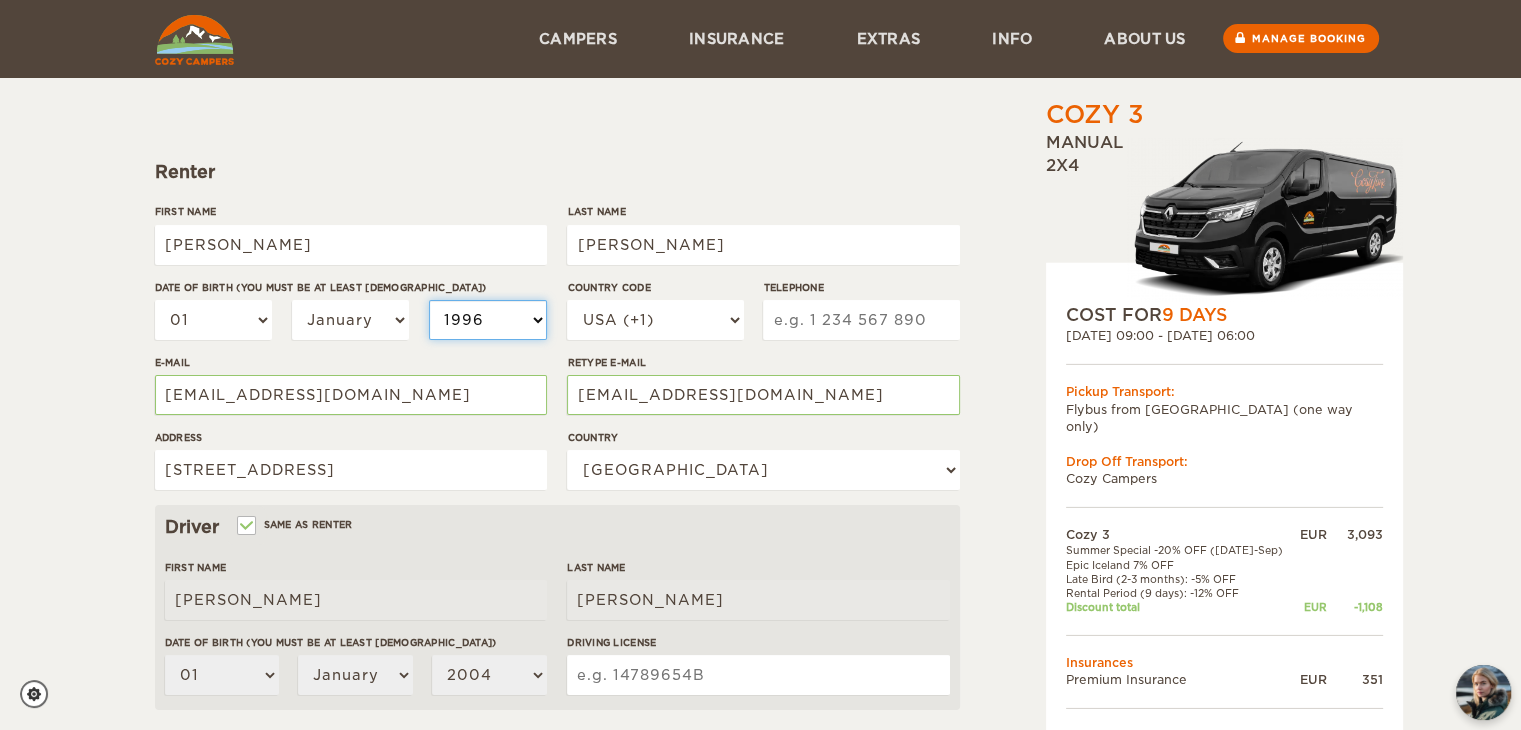 click on "2004 2003 2002 2001 2000 1999 1998 1997 1996 1995 1994 1993 1992 1991 1990 1989 1988 1987 1986 1985 1984 1983 1982 1981 1980 1979 1978 1977 1976 1975 1974 1973 1972 1971 1970 1969 1968 1967 1966 1965 1964 1963 1962 1961 1960 1959 1958 1957 1956 1955 1954 1953 1952 1951 1950 1949 1948 1947 1946 1945 1944 1943 1942 1941 1940 1939 1938 1937 1936 1935 1934 1933 1932 1931 1930 1929 1928 1927 1926 1925 1924 1923 1922 1921 1920 1919 1918 1917 1916 1915 1914 1913 1912 1911 1910 1909 1908 1907 1906 1905 1904 1903 1902 1901 1900 1899 1898 1897 1896 1895 1894 1893 1892 1891 1890 1889 1888 1887 1886 1885 1884 1883 1882 1881 1880 1879 1878 1877 1876 1875" at bounding box center [488, 320] 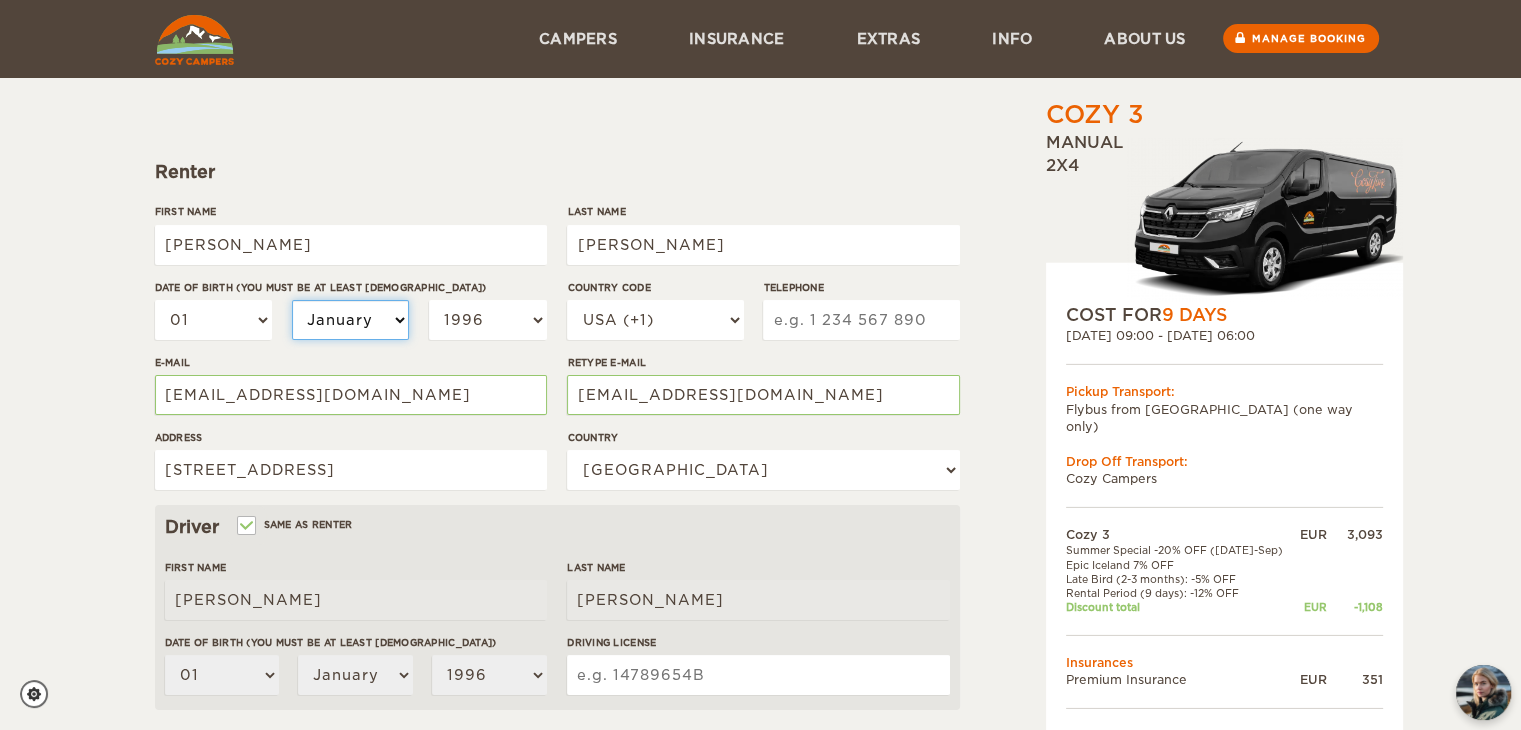 click on "January
February
March
April
May
June
July
August
September
October
November
December" at bounding box center [351, 320] 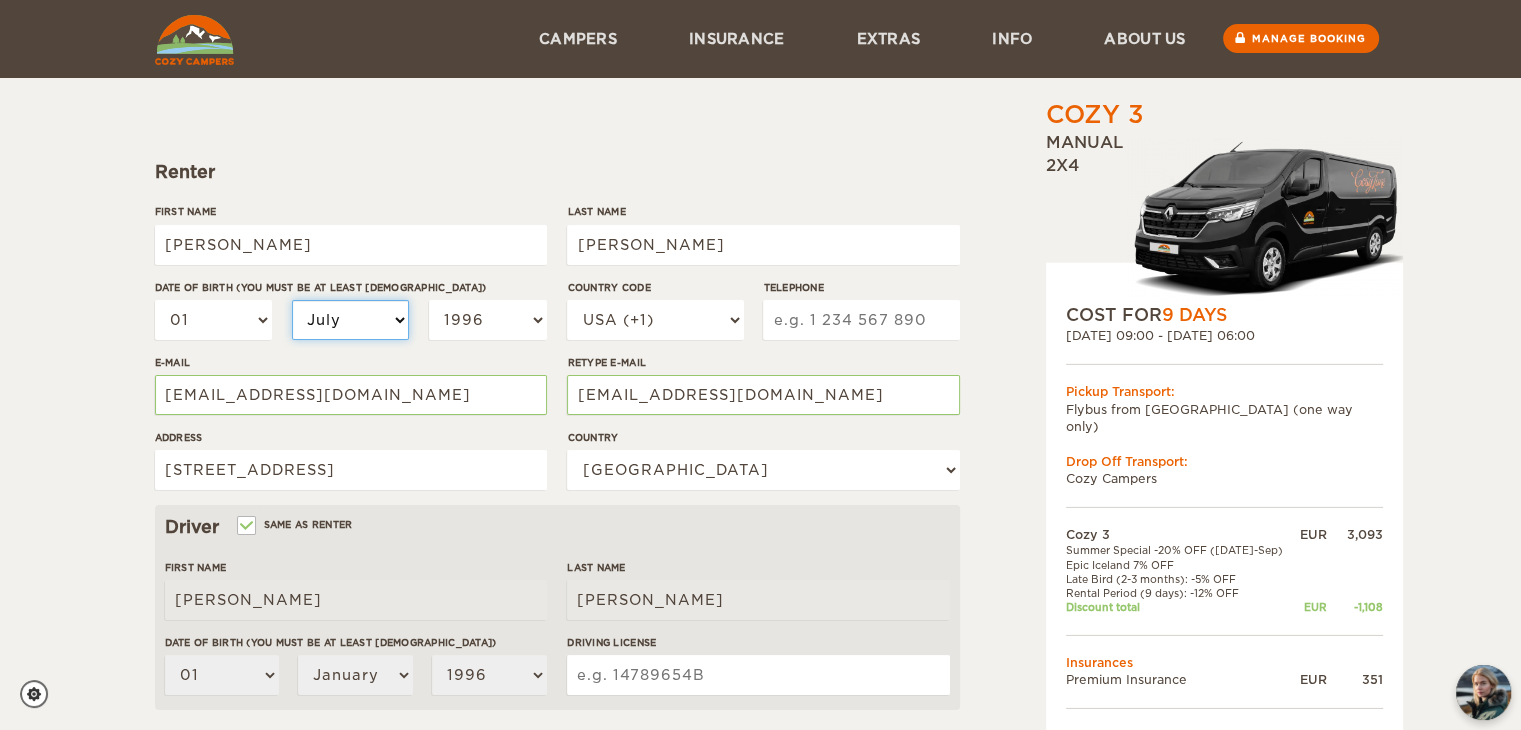 click on "January
February
March
April
May
June
July
August
September
October
November
December" at bounding box center (351, 320) 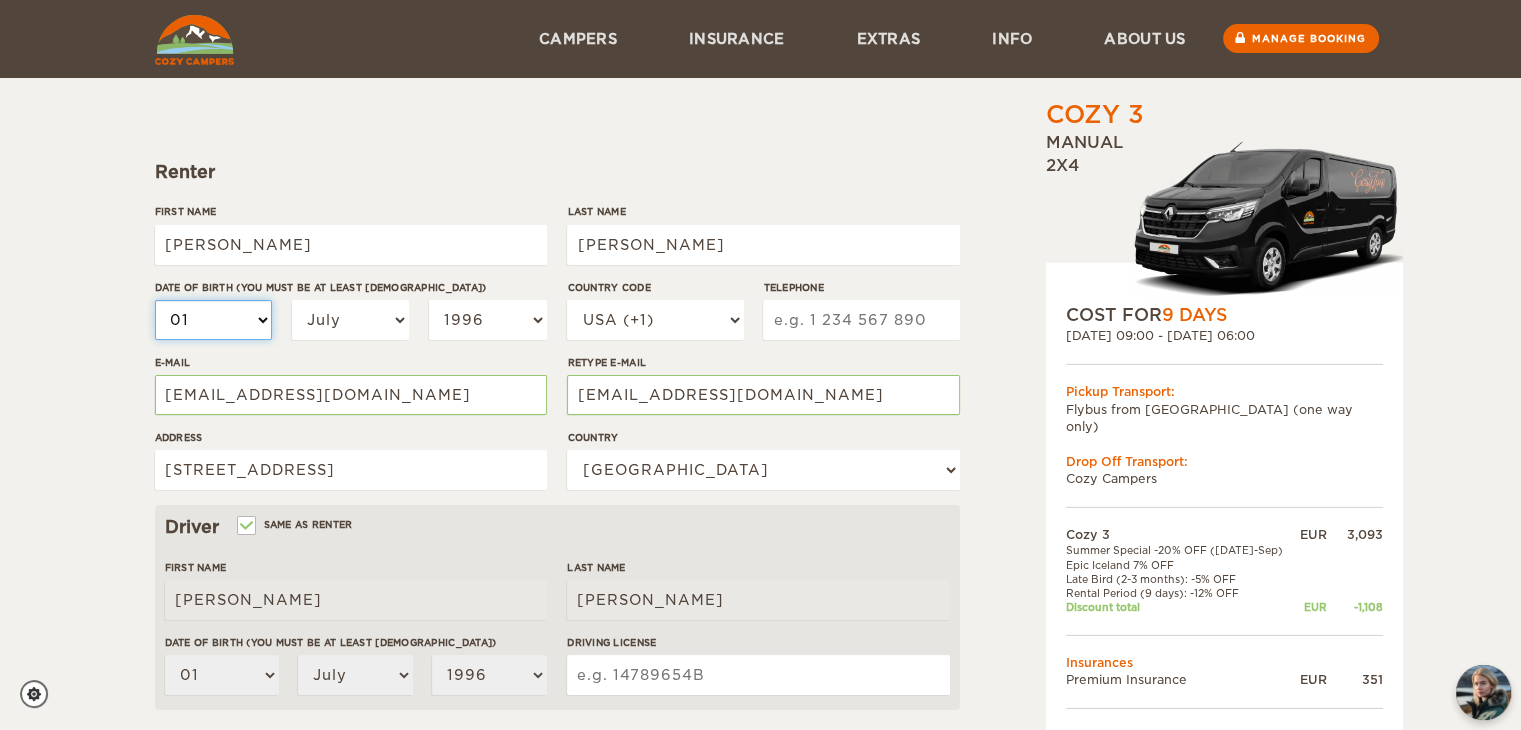 click on "01
02
03
04
05
06
07
08
09
10
11
12
13
14
15
16
17
18
19
20
21
22
23
24
25
26
27
28
29
30
31" at bounding box center [214, 320] 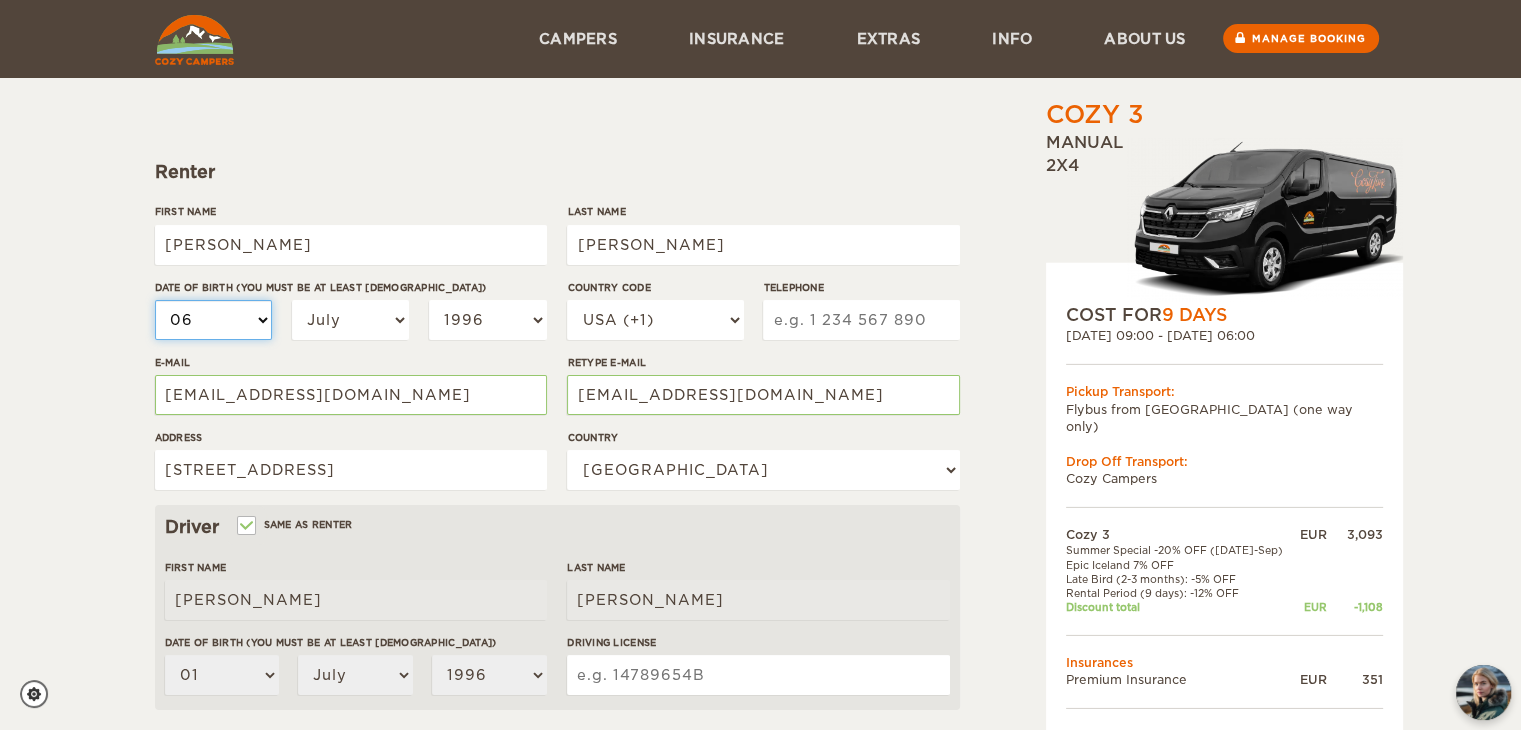 click on "01
02
03
04
05
06
07
08
09
10
11
12
13
14
15
16
17
18
19
20
21
22
23
24
25
26
27
28
29
30
31" at bounding box center [214, 320] 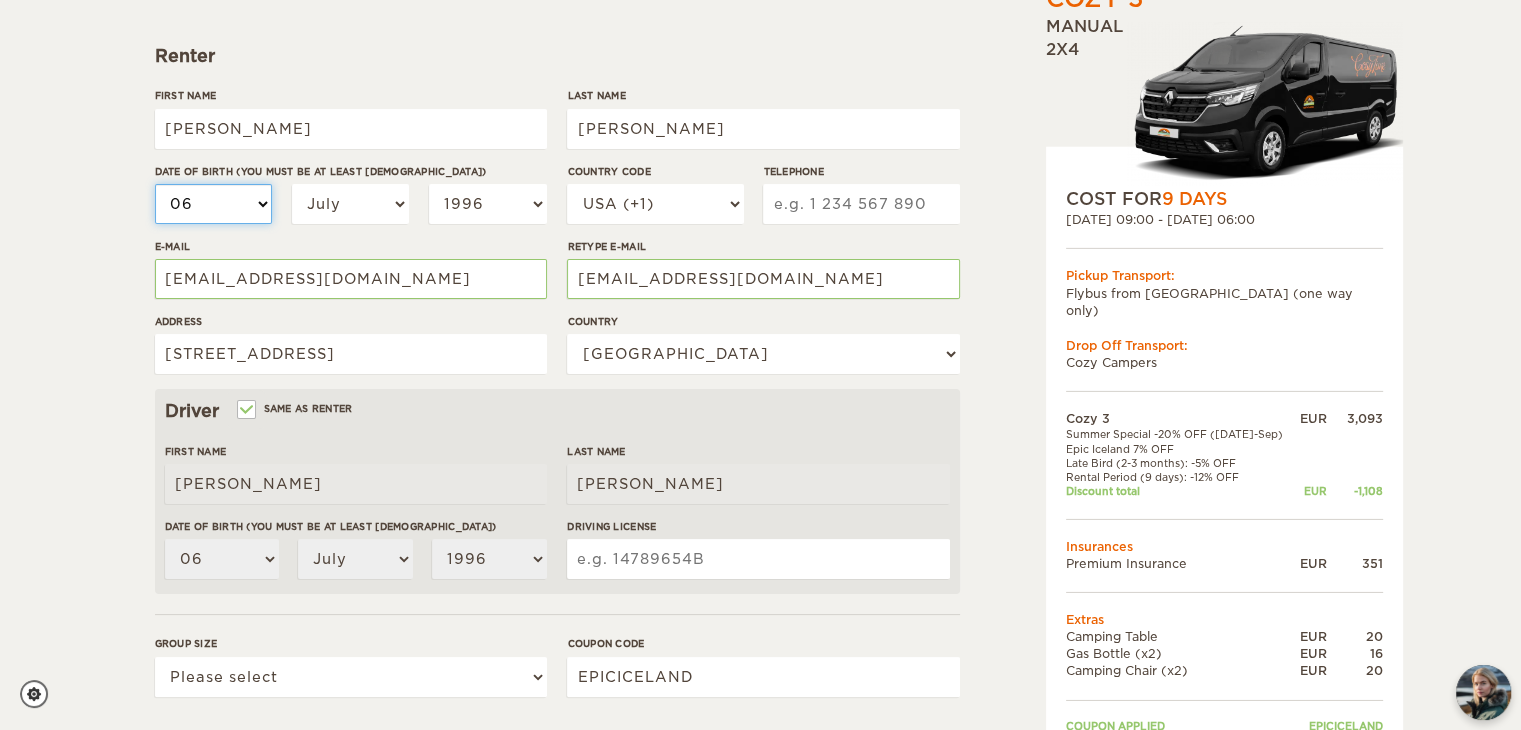 scroll, scrollTop: 269, scrollLeft: 0, axis: vertical 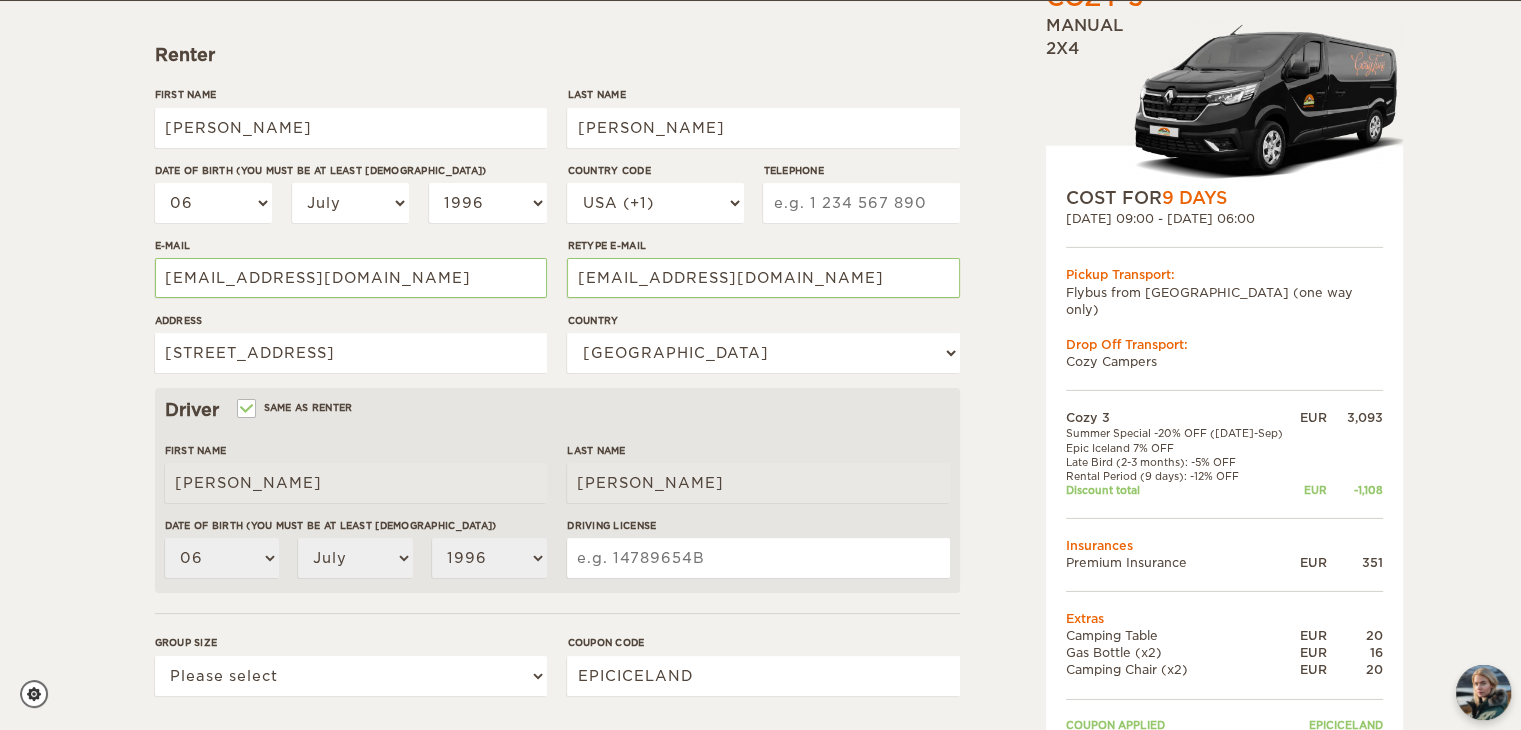 click on "Driving License" at bounding box center [758, 558] 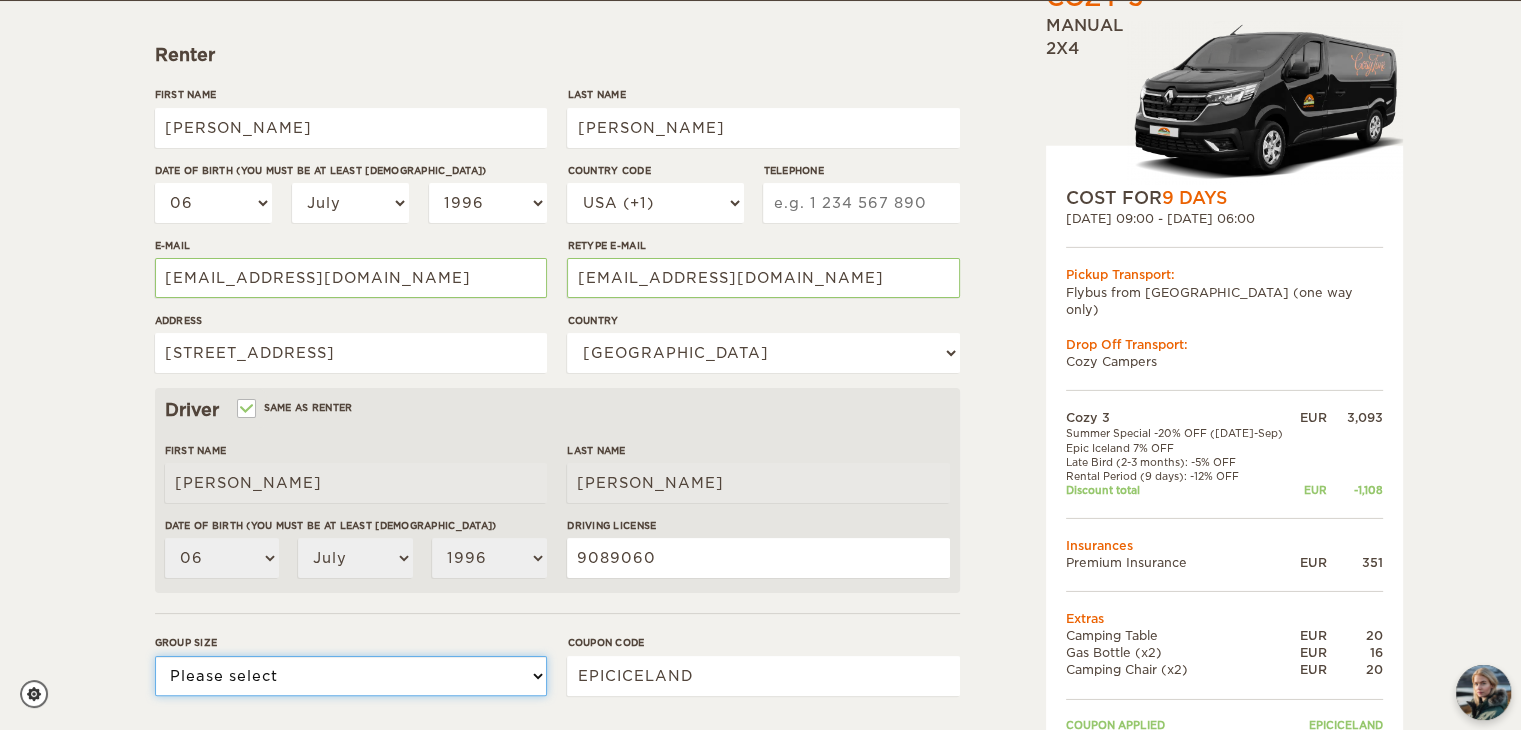 click on "Please select
1 2 3" at bounding box center [351, 676] 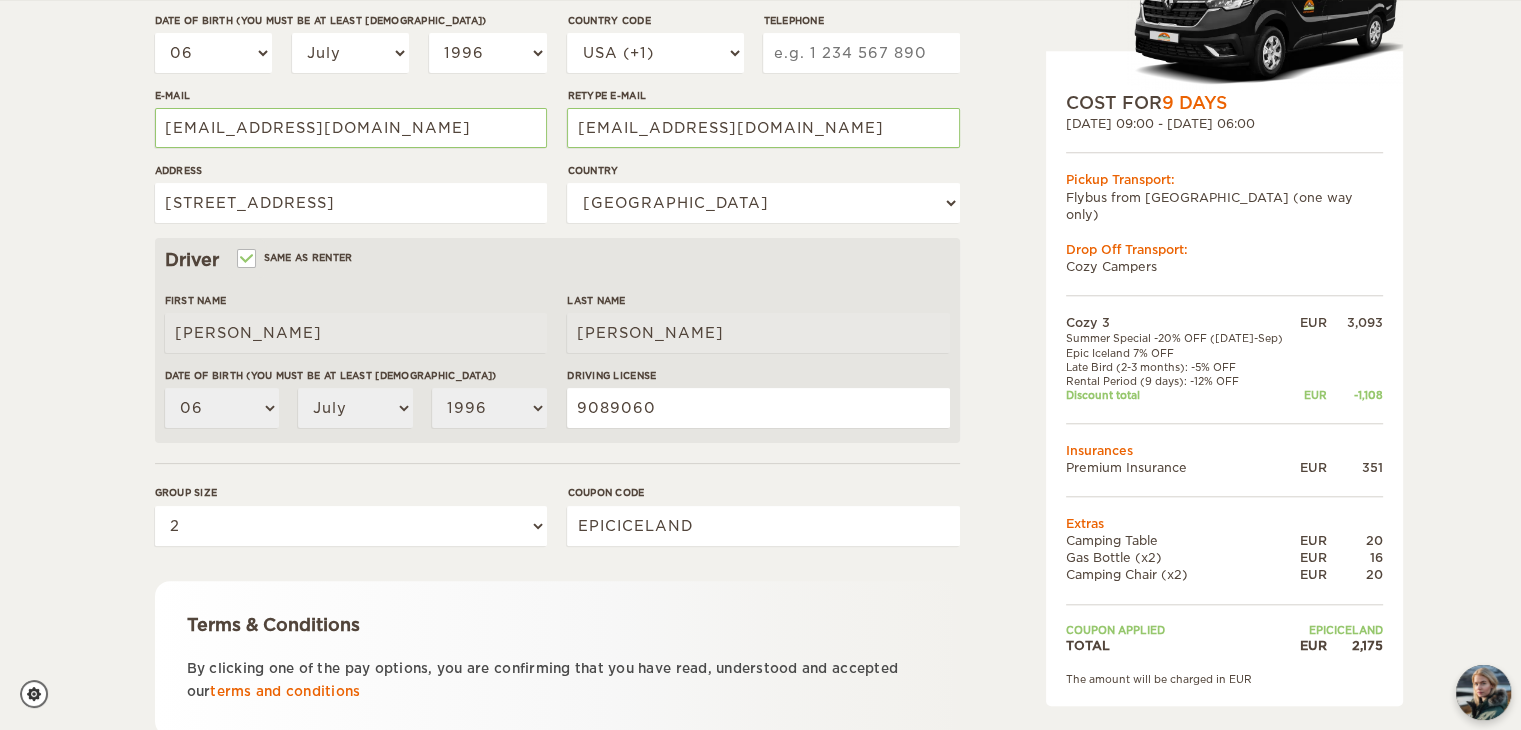 click on "Cozy 3
Expand
Collapse
Total
2,175
EUR
Manual 2x4
COST FOR  9 Days
13. Sep 2025 09:00 - 22. Sep 2025 06:00
Pickup Transport:
Flybus from KEF airport (one way only)
Drop Off Transport:
Cozy Campers" at bounding box center [1173, 269] 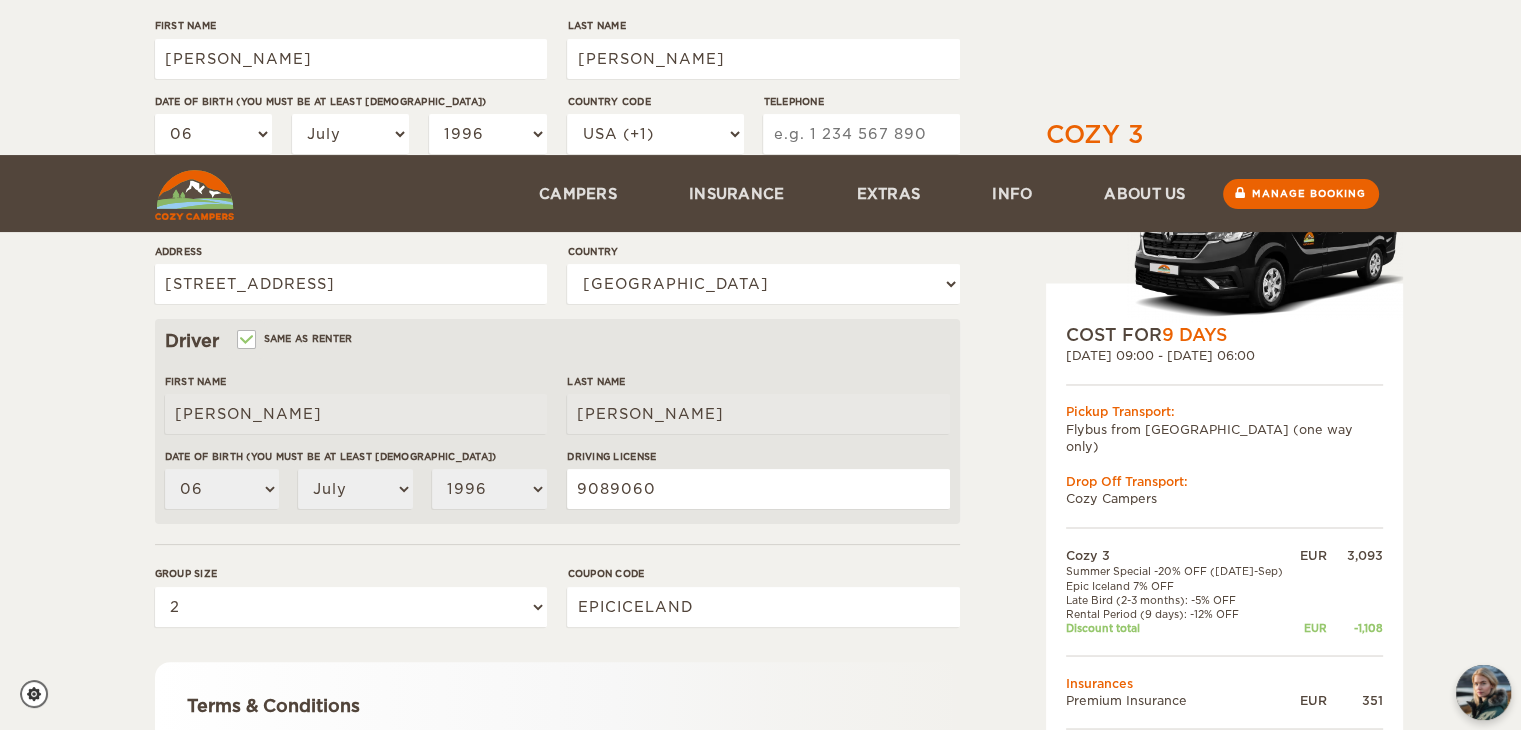 scroll, scrollTop: 570, scrollLeft: 0, axis: vertical 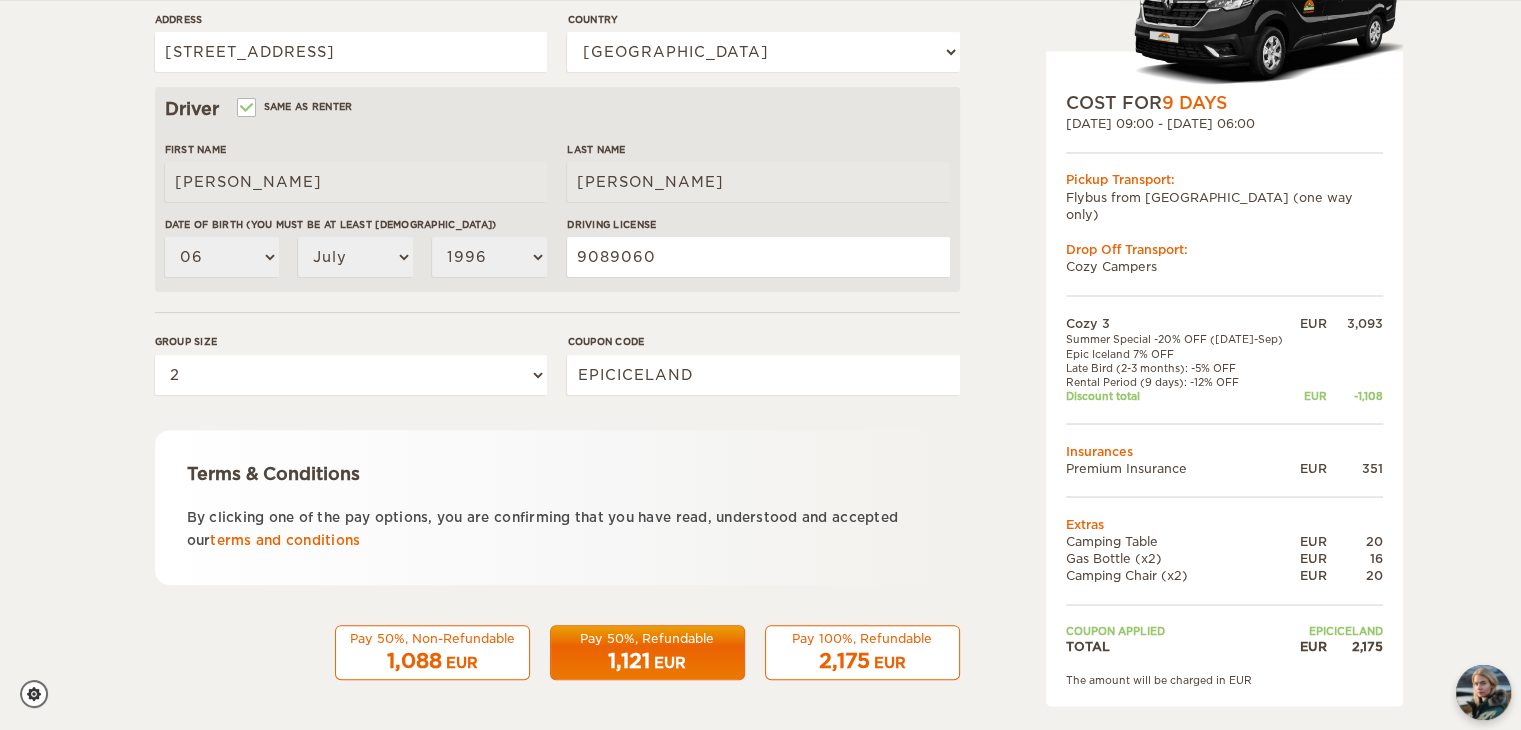 click on "1,121" at bounding box center (629, 661) 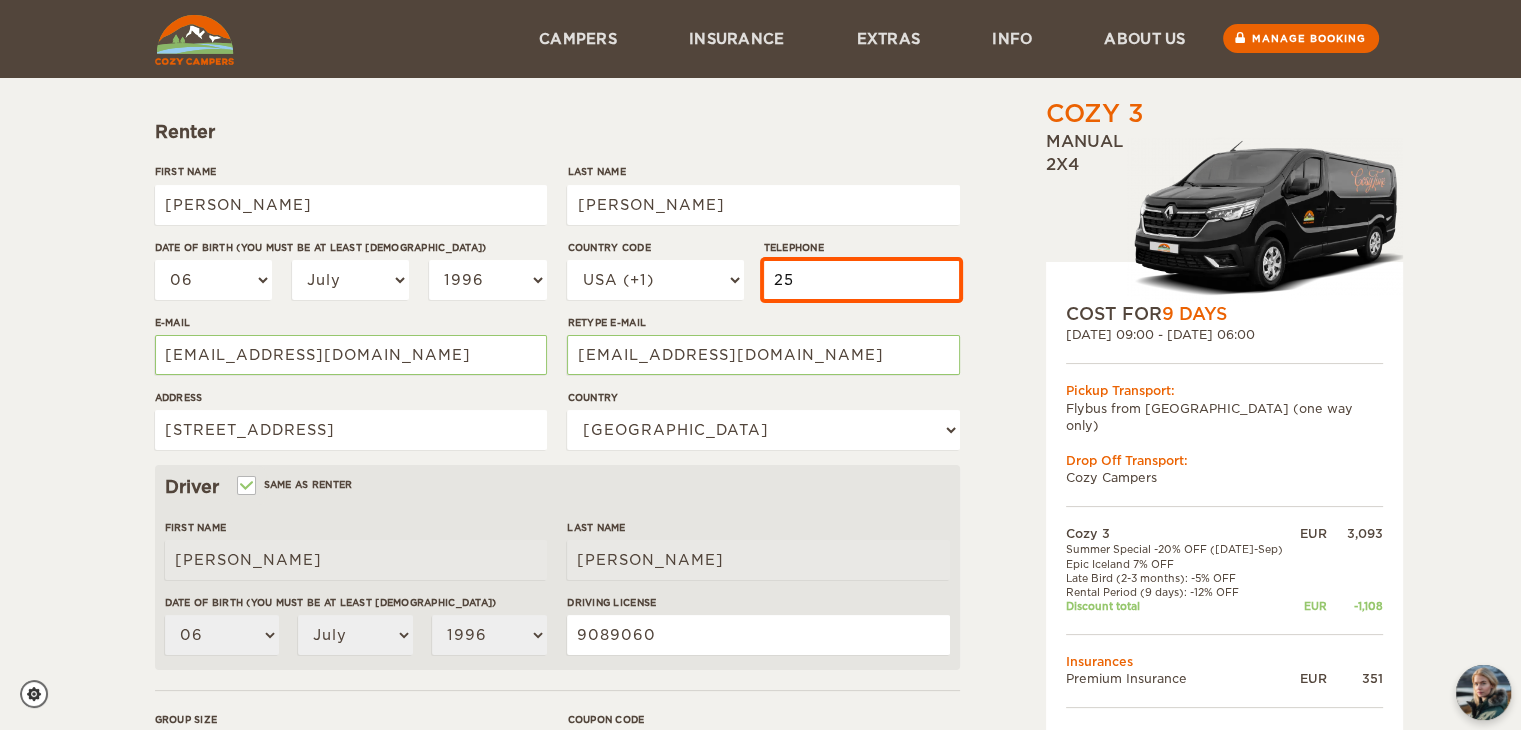 type on "2502120345" 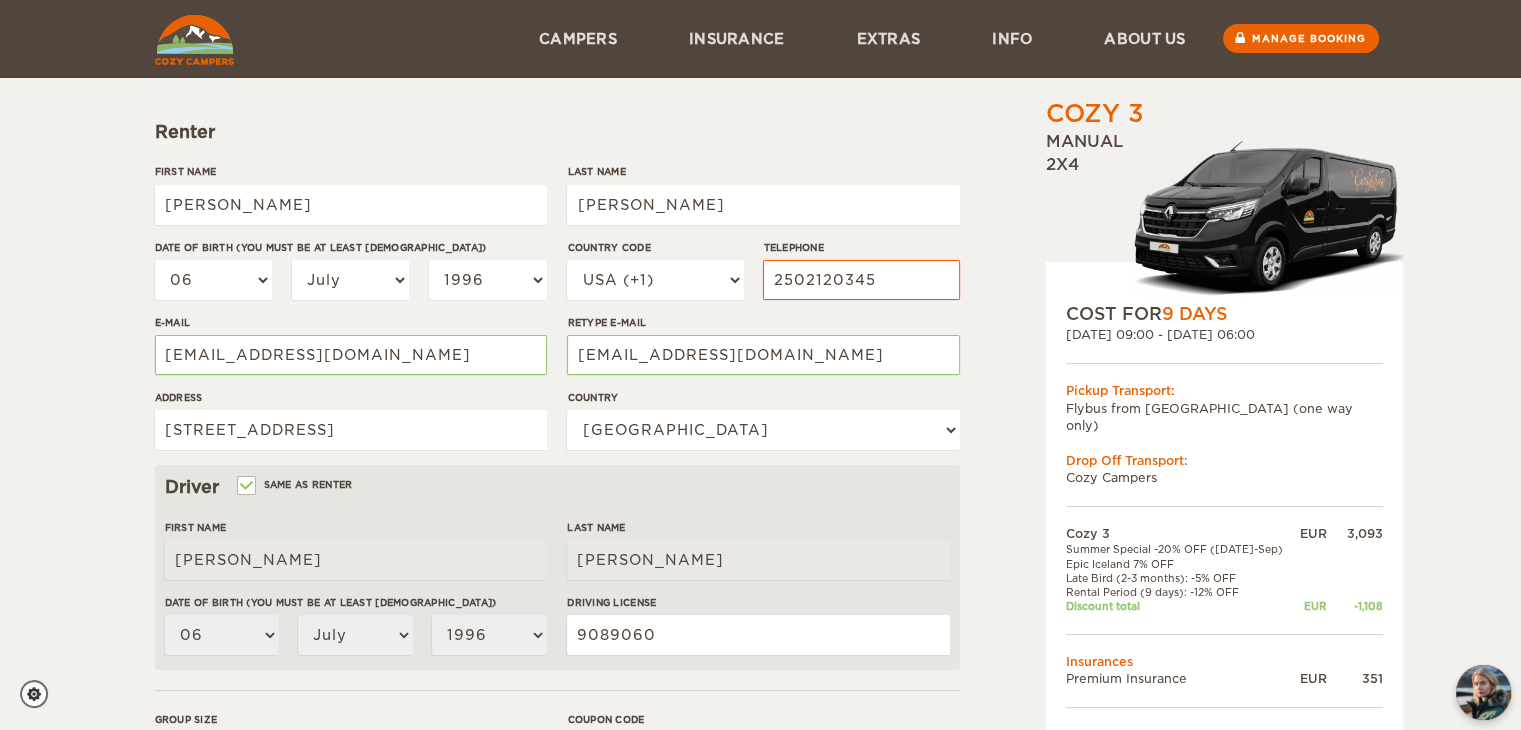 click on "Cozy 3
Expand
Collapse
Total
2,175
EUR
Manual 2x4
COST FOR  9 Days
13. Sep 2025 09:00 - 22. Sep 2025 06:00
Pickup Transport:
Flybus from KEF airport (one way only)
Drop Off Transport:
Cozy Campers" at bounding box center (1173, 496) 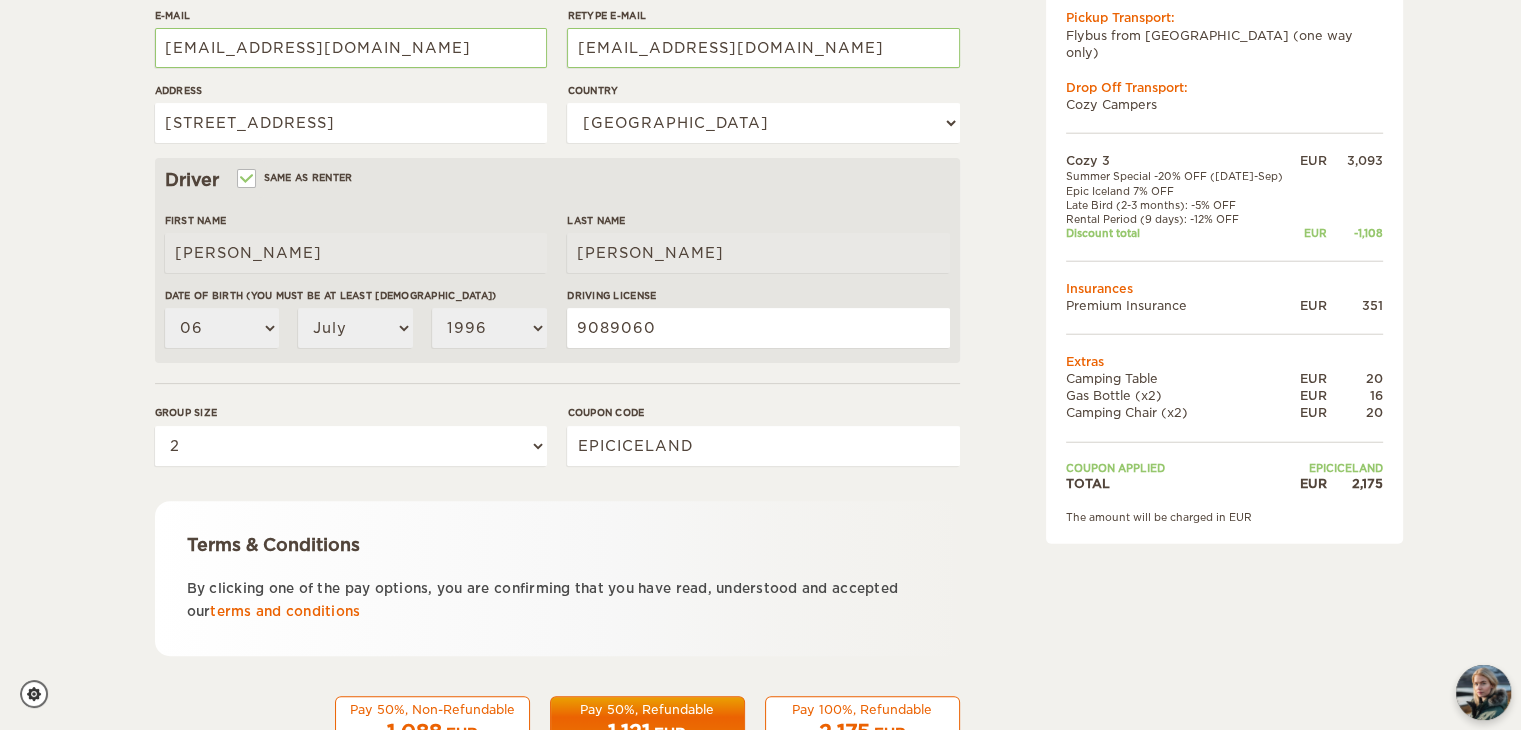 scroll, scrollTop: 570, scrollLeft: 0, axis: vertical 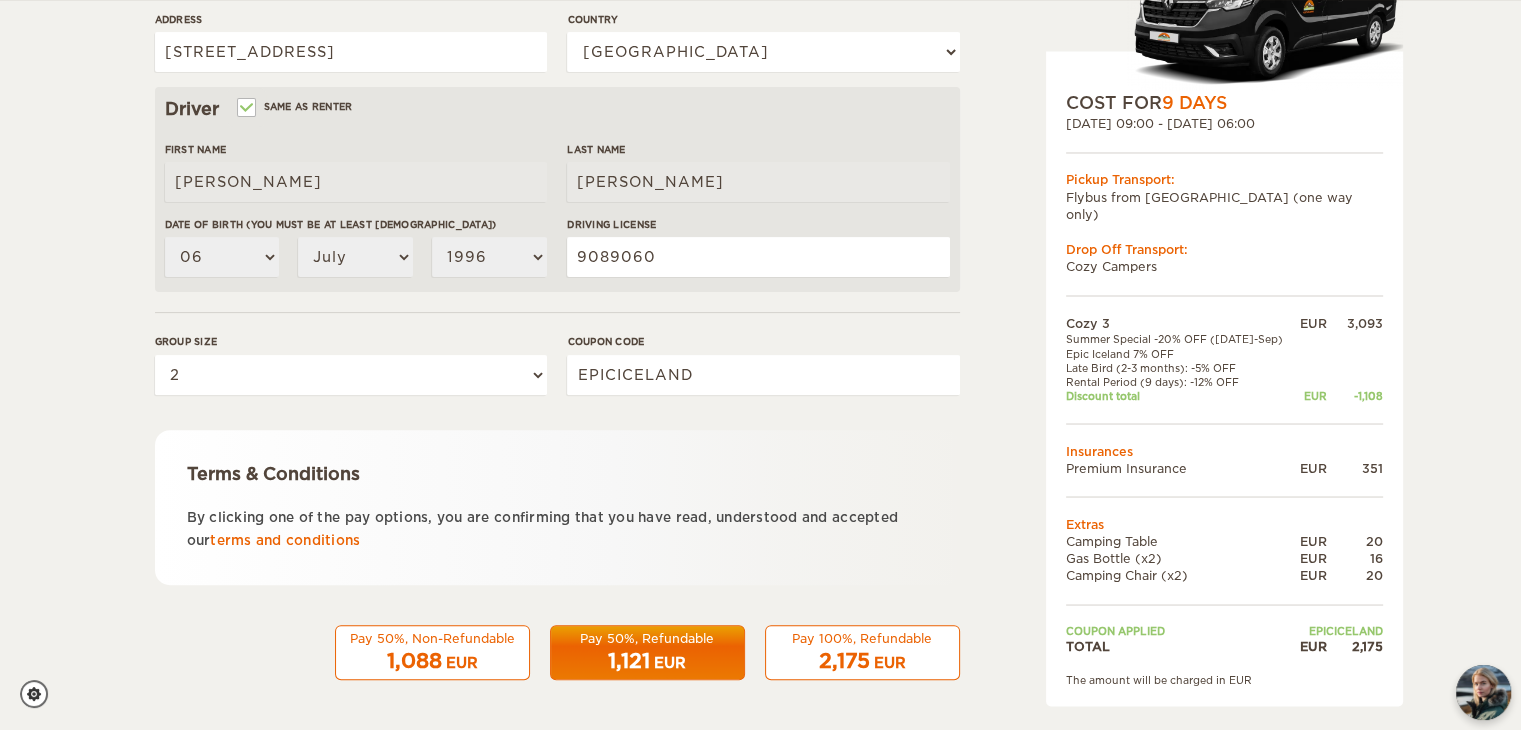 click on "Pay 50%, Refundable" at bounding box center [647, 638] 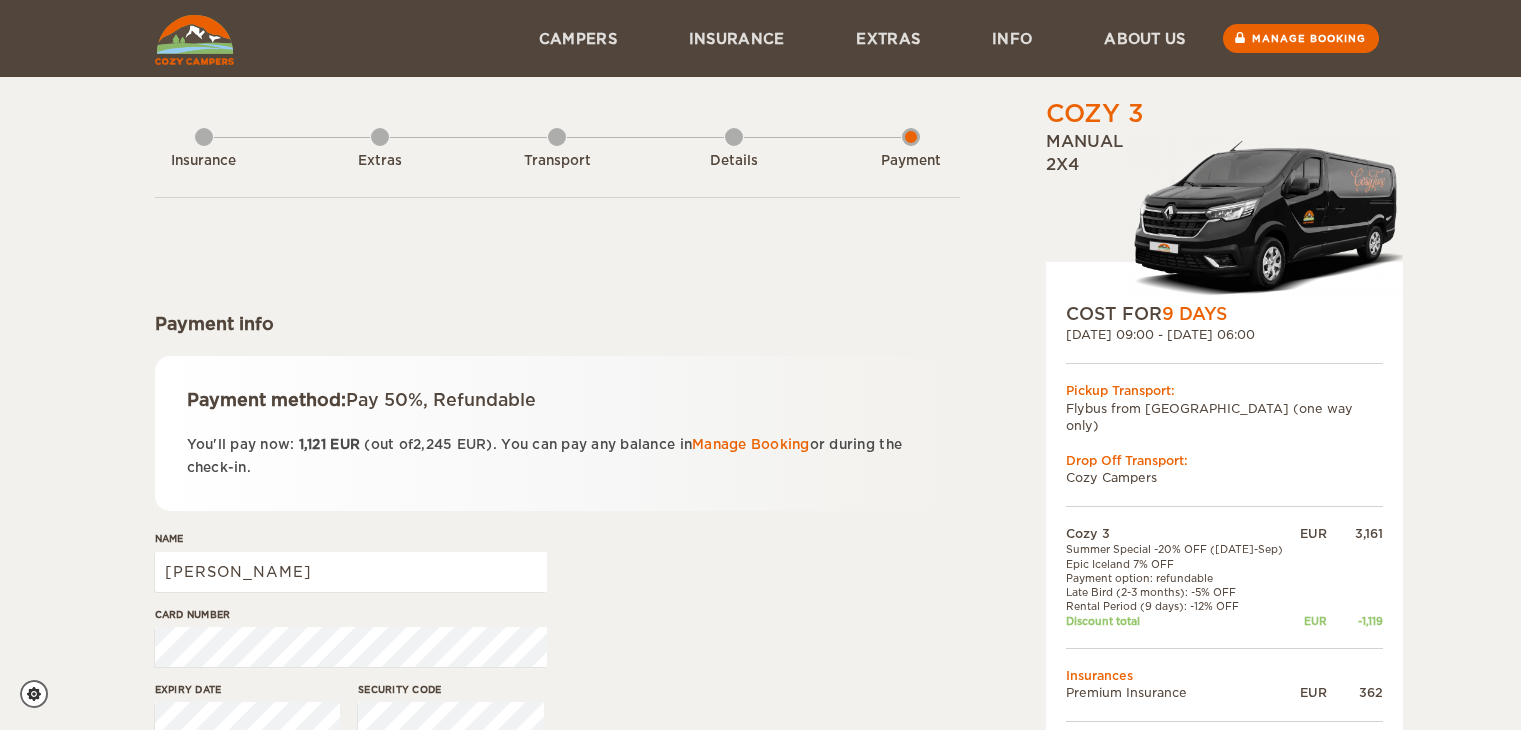 scroll, scrollTop: 0, scrollLeft: 0, axis: both 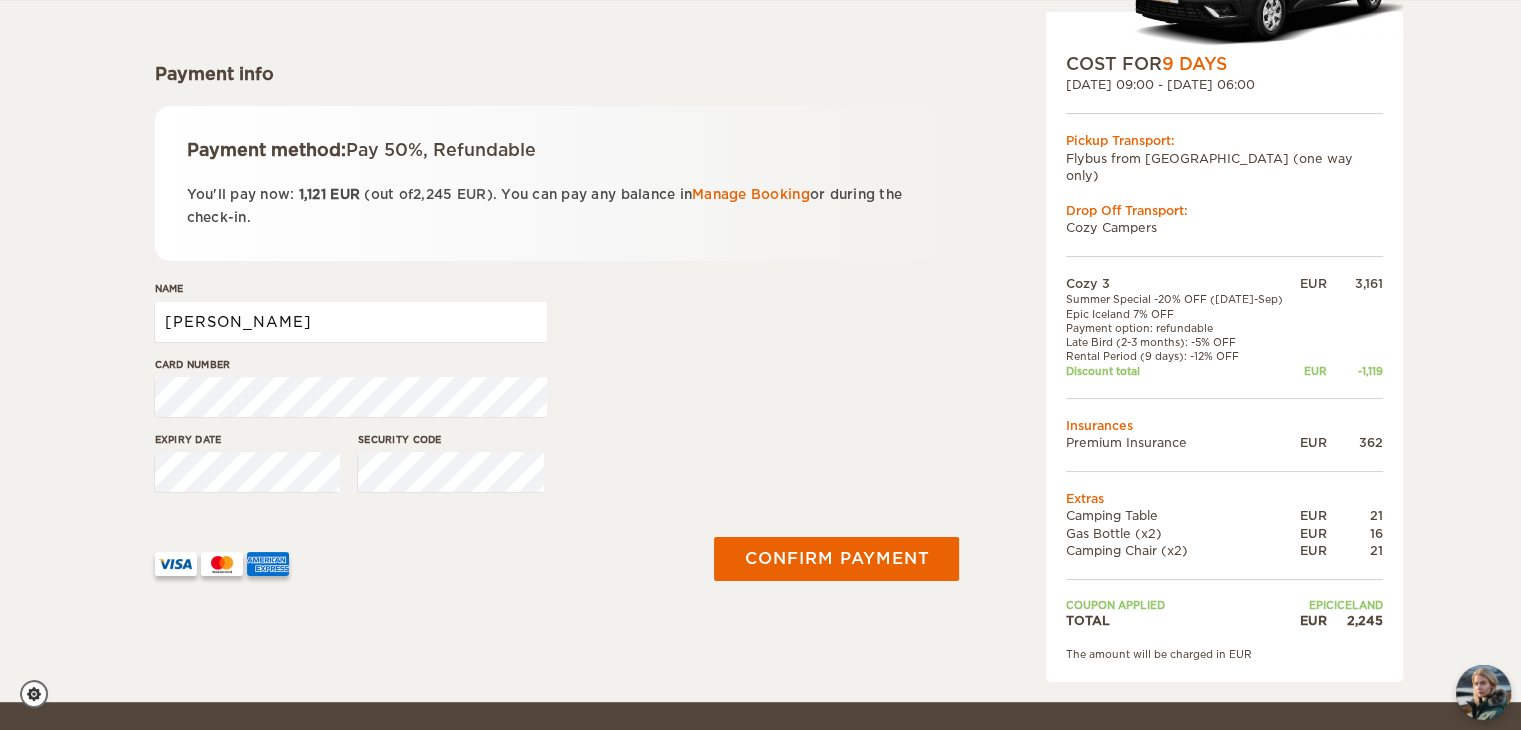 drag, startPoint x: 261, startPoint y: 325, endPoint x: 100, endPoint y: 320, distance: 161.07762 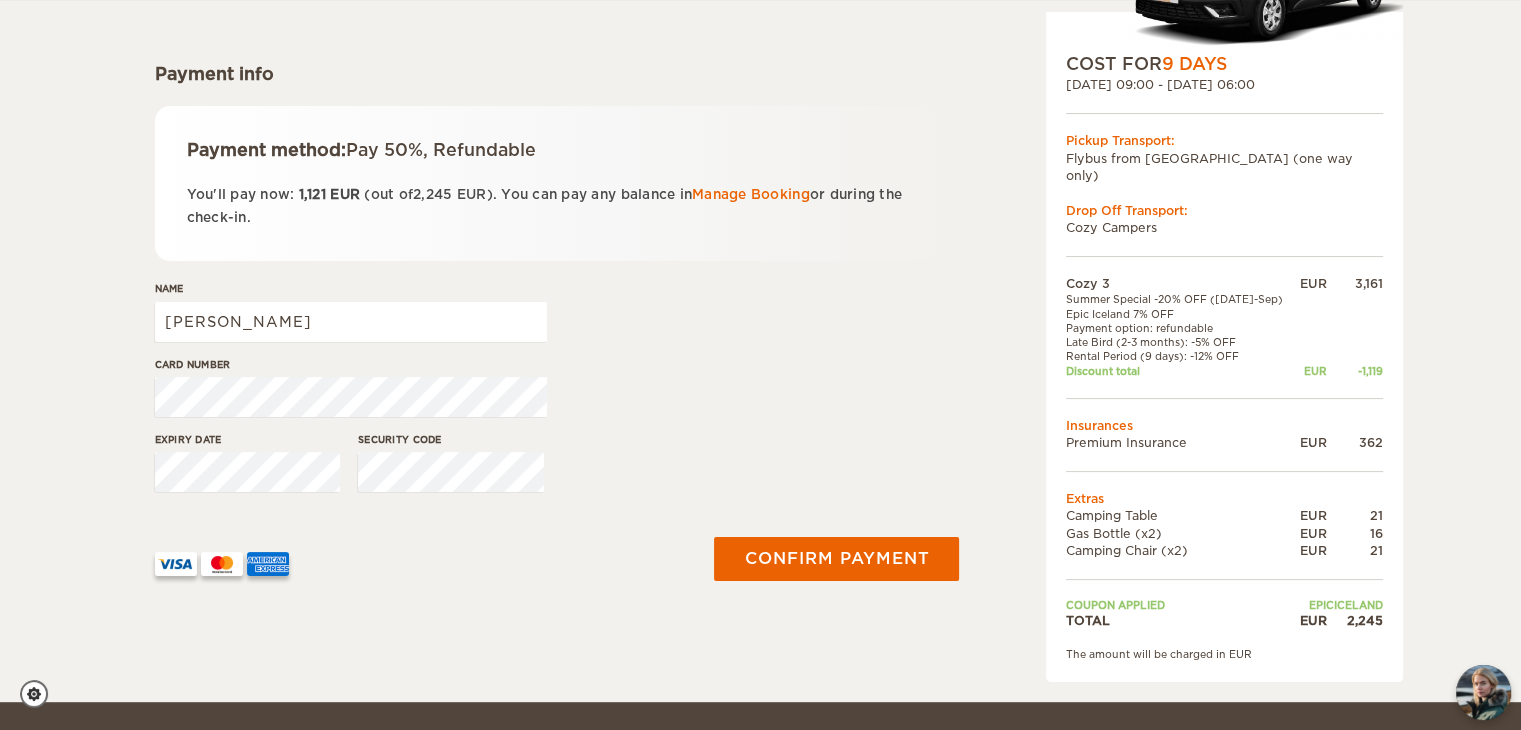 click on "Card number" at bounding box center [557, 394] 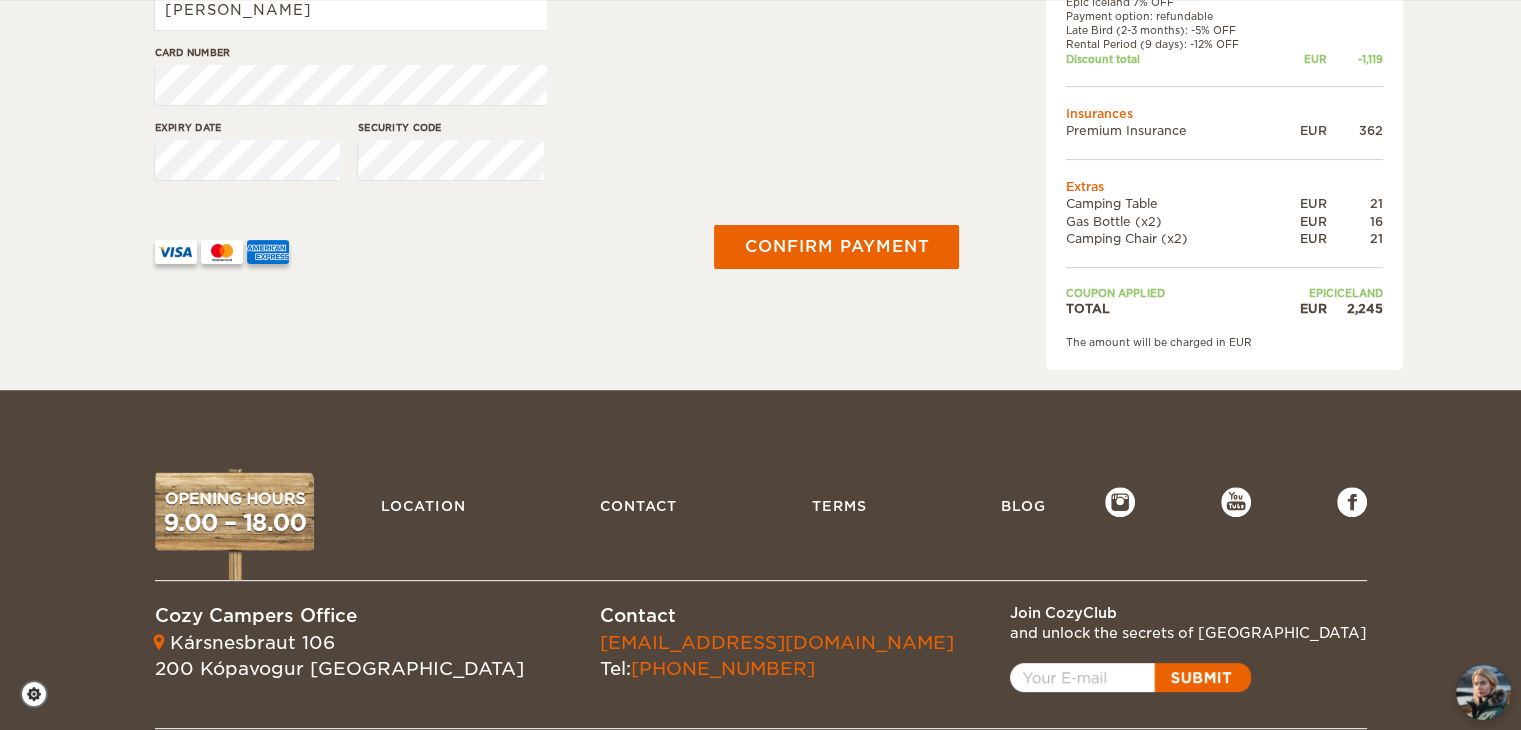 scroll, scrollTop: 422, scrollLeft: 0, axis: vertical 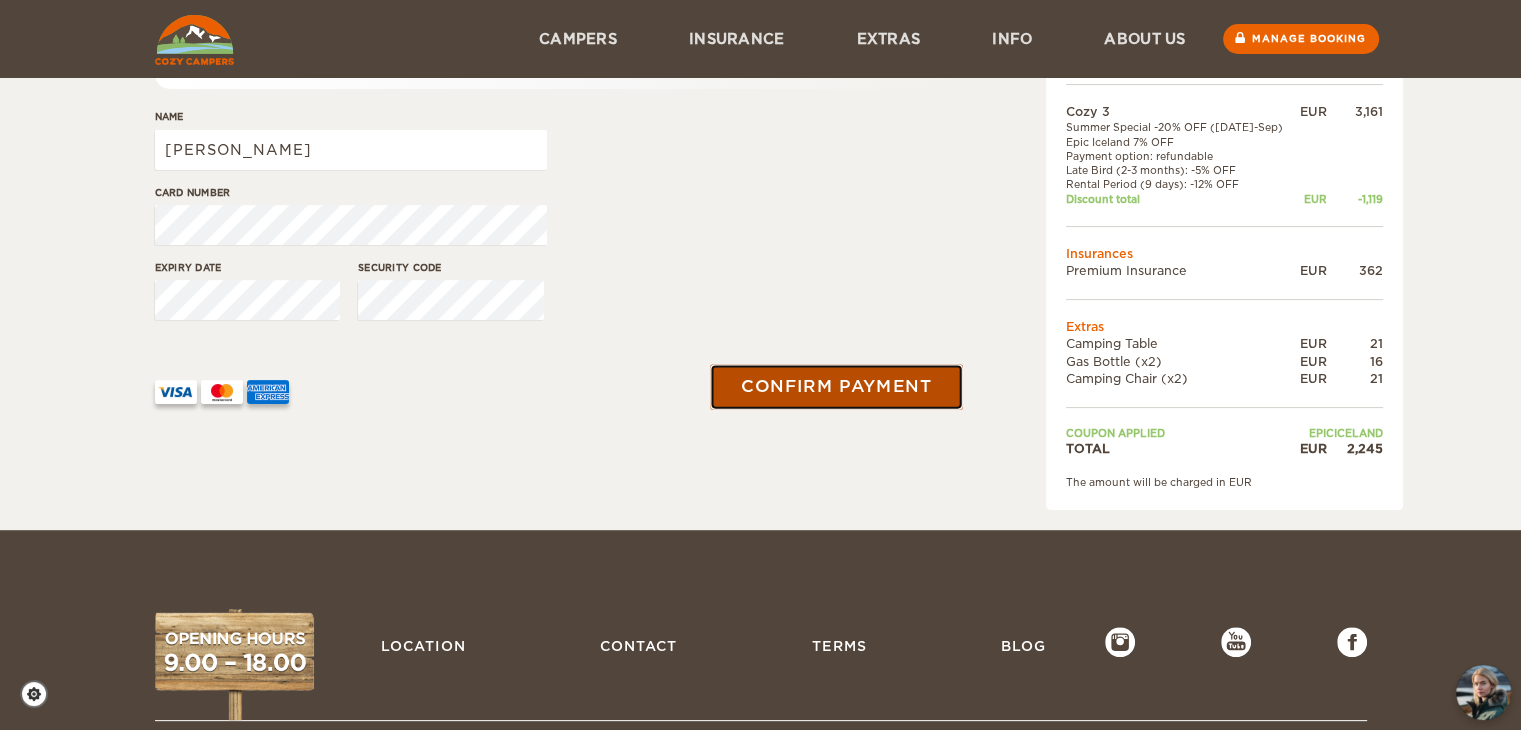 click on "Confirm payment" at bounding box center (837, 387) 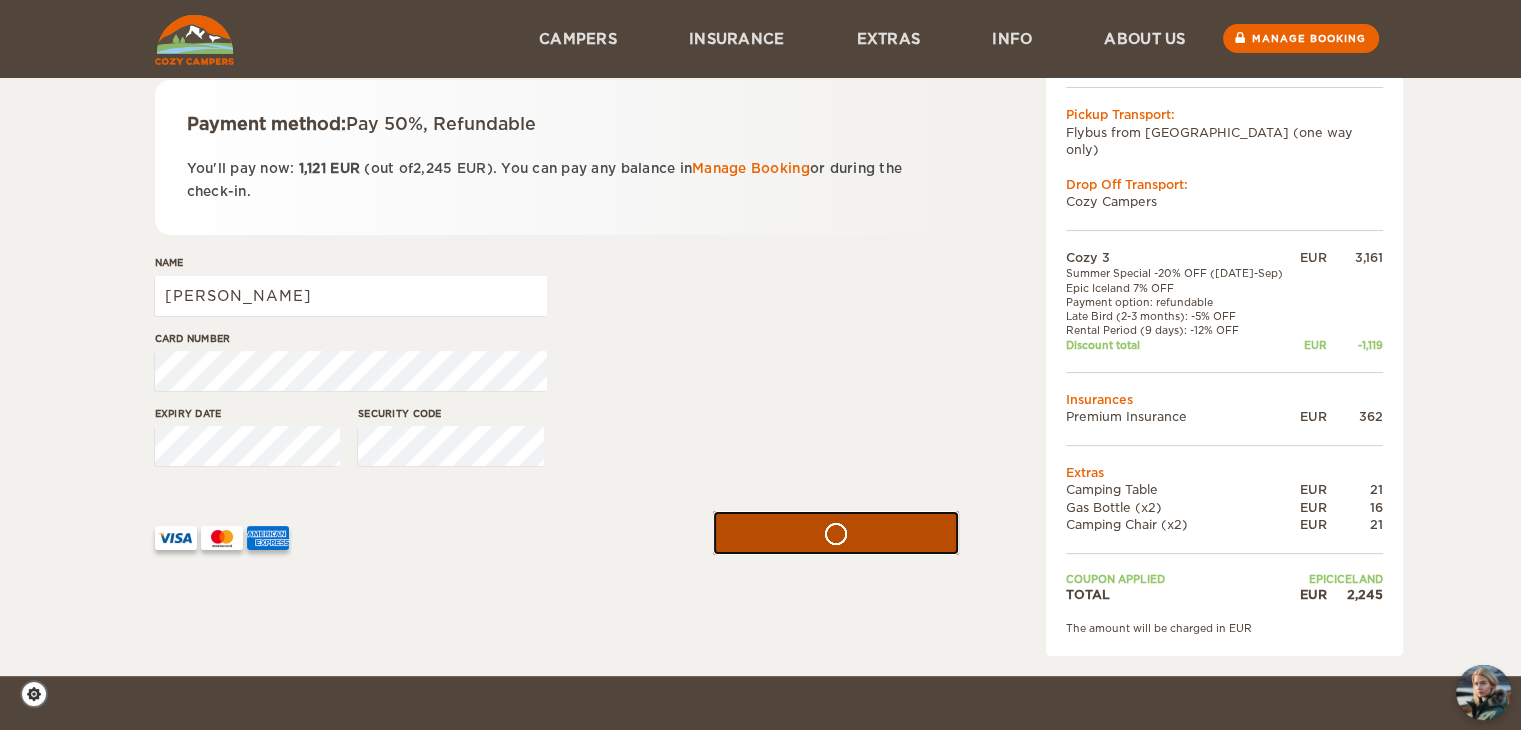 scroll, scrollTop: 254, scrollLeft: 0, axis: vertical 